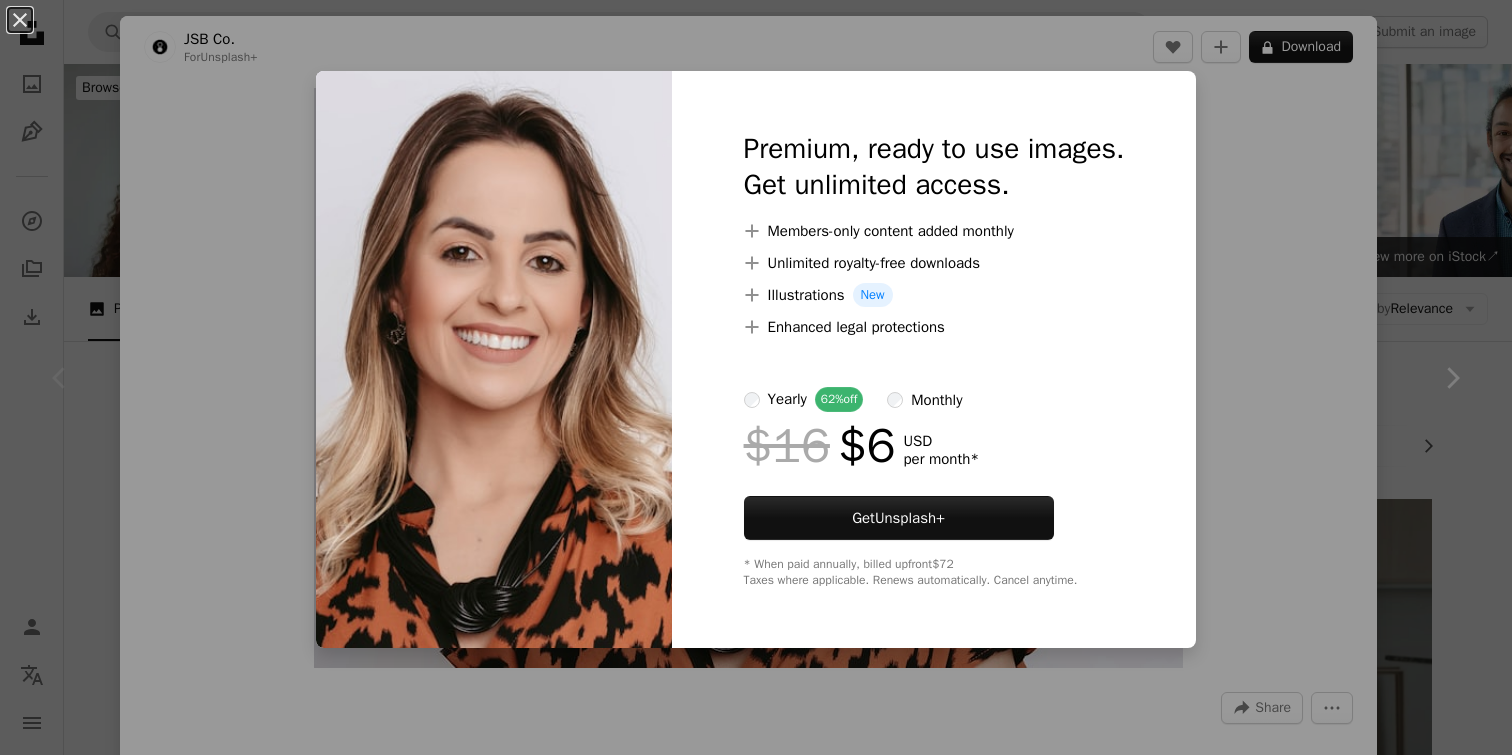 scroll, scrollTop: 276, scrollLeft: 0, axis: vertical 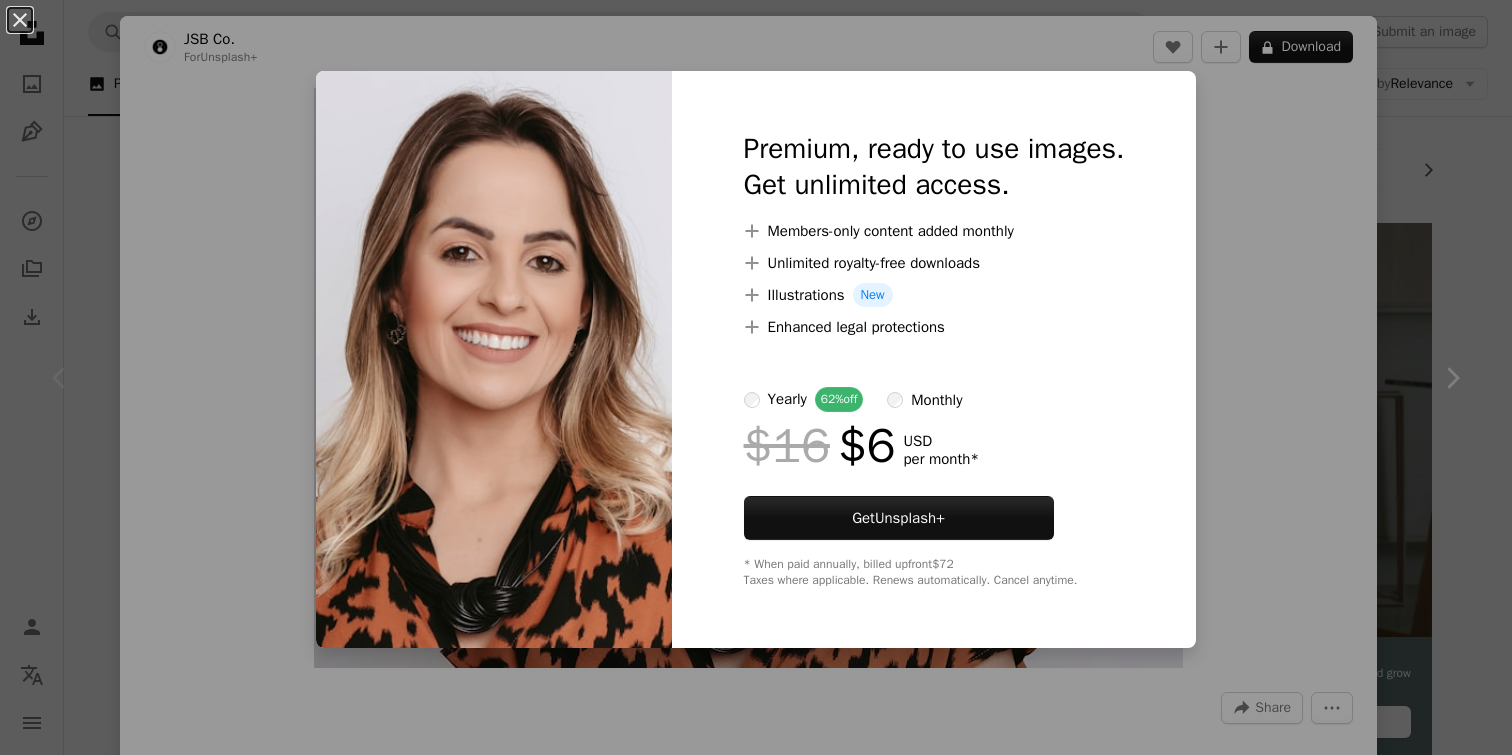click on "An X shape Premium, ready to use images. Get unlimited access. A plus sign Members-only content added monthly A plus sign Unlimited royalty-free downloads A plus sign Illustrations  New A plus sign Enhanced legal protections yearly 62%  off monthly $16   $6 USD per month * Get  Unsplash+ * When paid annually, billed upfront  $72 Taxes where applicable. Renews automatically. Cancel anytime." at bounding box center (756, 377) 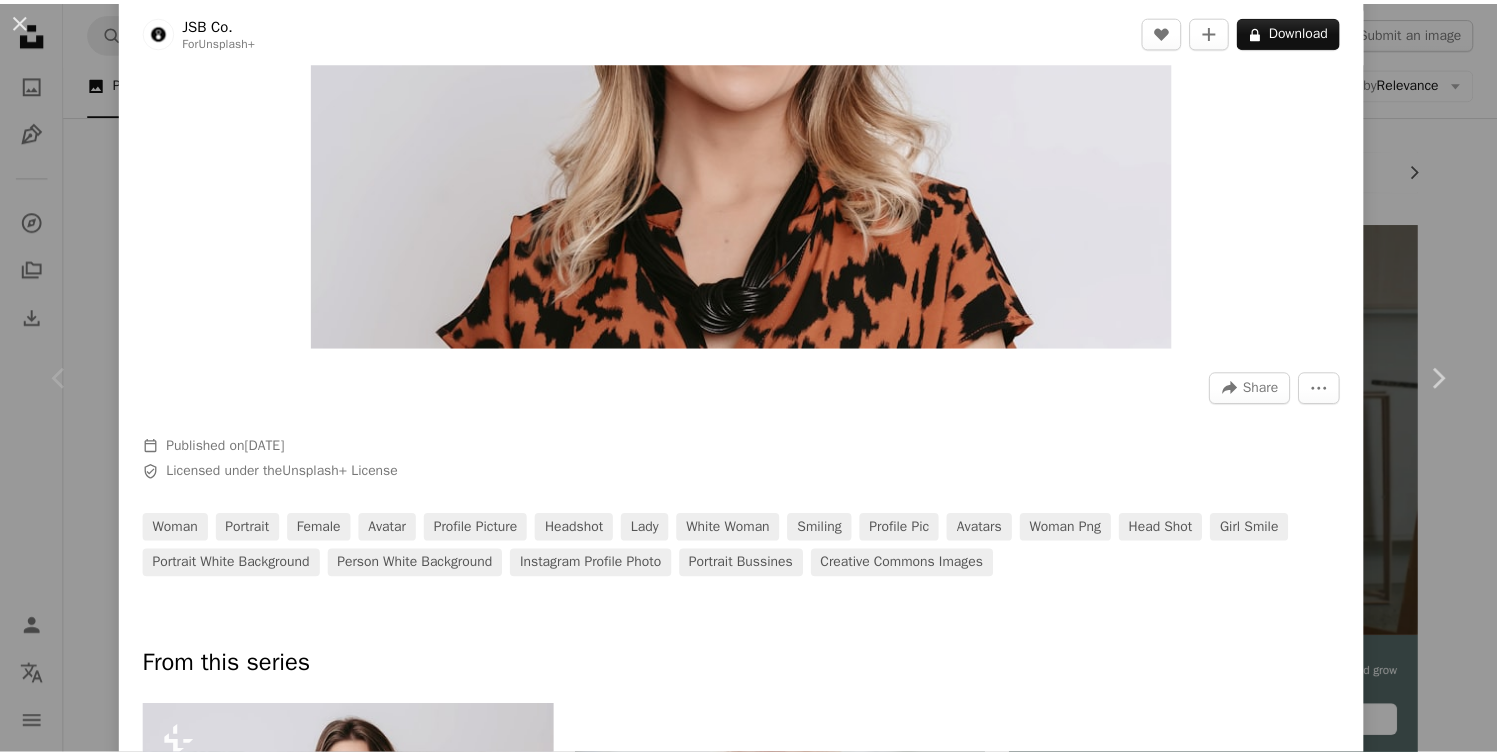 scroll, scrollTop: 349, scrollLeft: 0, axis: vertical 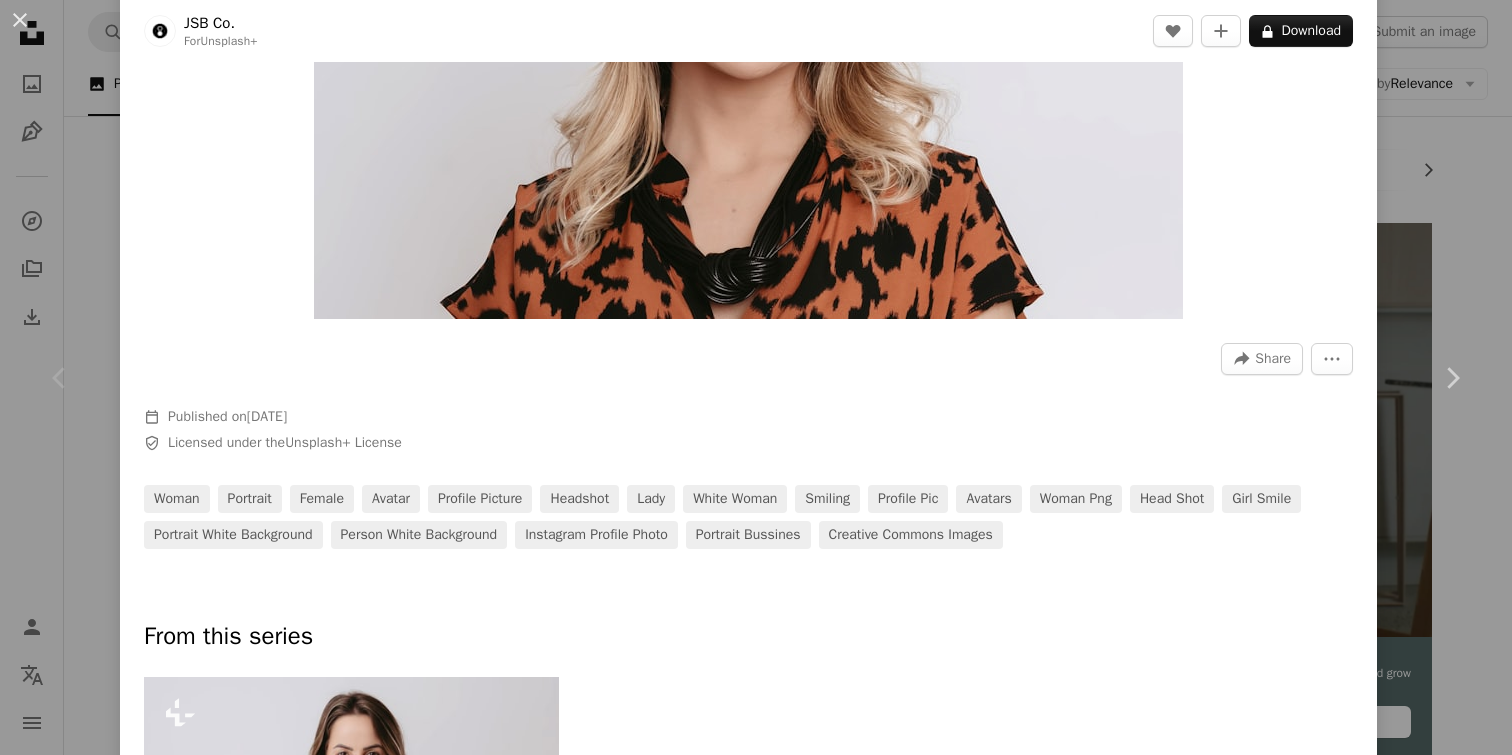 click on "Photo by  [USERNAME]  on  Unsplash+
Copy content Squarespace simplifies everything—from setup to management to marketing. Get Started [USERNAME] [USERNAME] A heart A plus sign Download free Chevron down Zoom in Views 47,646,191 Downloads 564,175 Featured in Business & Work A forward-right arrow Share Info icon Info More Actions Calendar outlined Published on  [DATE] Safety Licensed under the  Unsplash+ License woman portrait female avatar profile picture headshot lady white woman smiling profile pic avatars woman png head shot girl smile portrait white background person white background instagram profile photo portrait bussines Creative Commons images From this series Plus sign for Unsplash+ Related images Plus sign for Unsplash+ A heart A plus sign [USERNAME] For  Unsplash+ A lock Download Plus sign for Unsplash+ A heart A plus sign [USERNAME] For  Unsplash+ A lock Download Plus sign for Unsplash+ A heart A plus sign [USERNAME] For  Unsplash+ A lock Download Plus sign for Unsplash+ A heart A plus sign [USERNAME] For  Unsplash+ A lock Download Plus sign for Unsplash+ A heart A plus sign Getty Images For  Unsplash+ A lock Download Plus sign for Unsplash+ A heart A plus sign Fellipe Ditadi For  Unsplash+ A lock Download Plus sign for Unsplash+ A heart A plus sign Getty Images For" at bounding box center [756, 377] 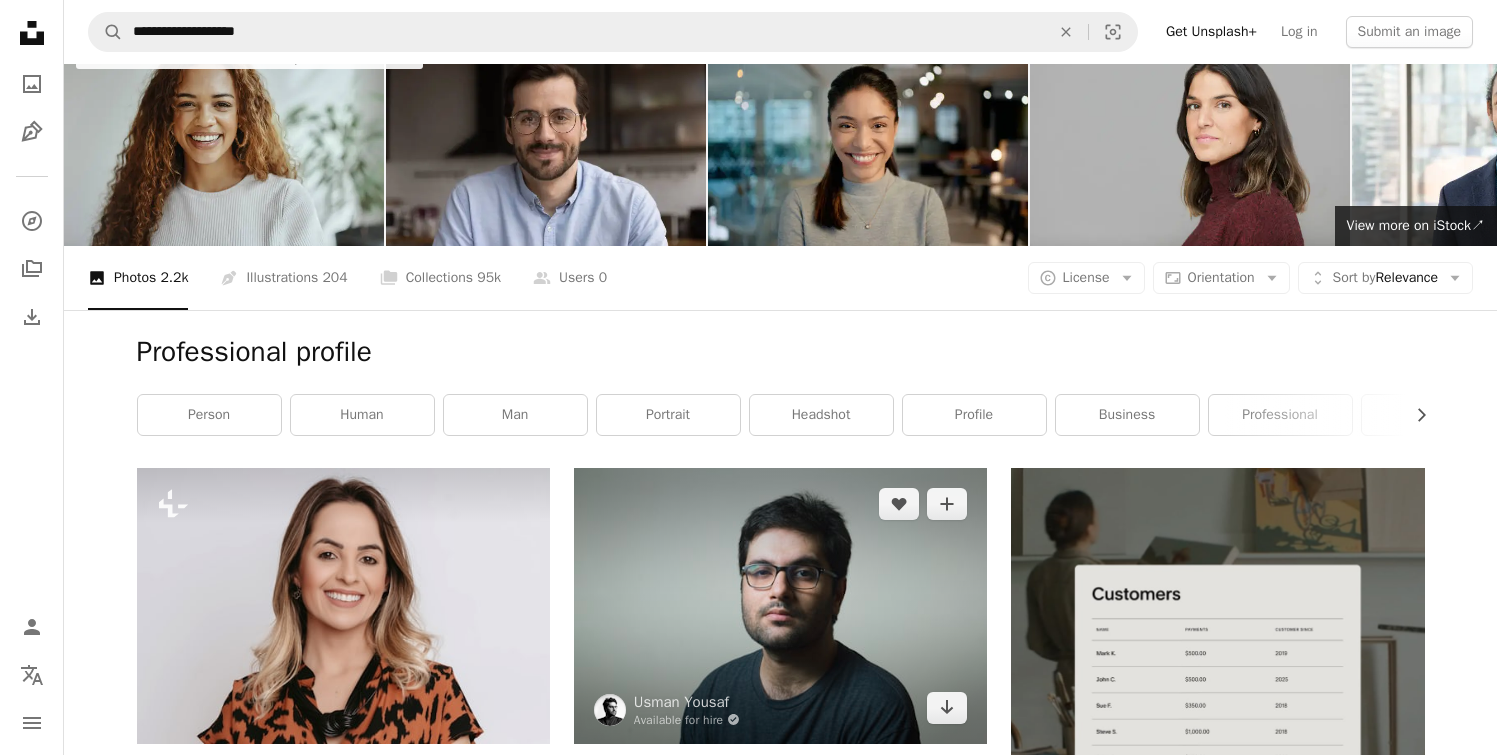 scroll, scrollTop: 0, scrollLeft: 0, axis: both 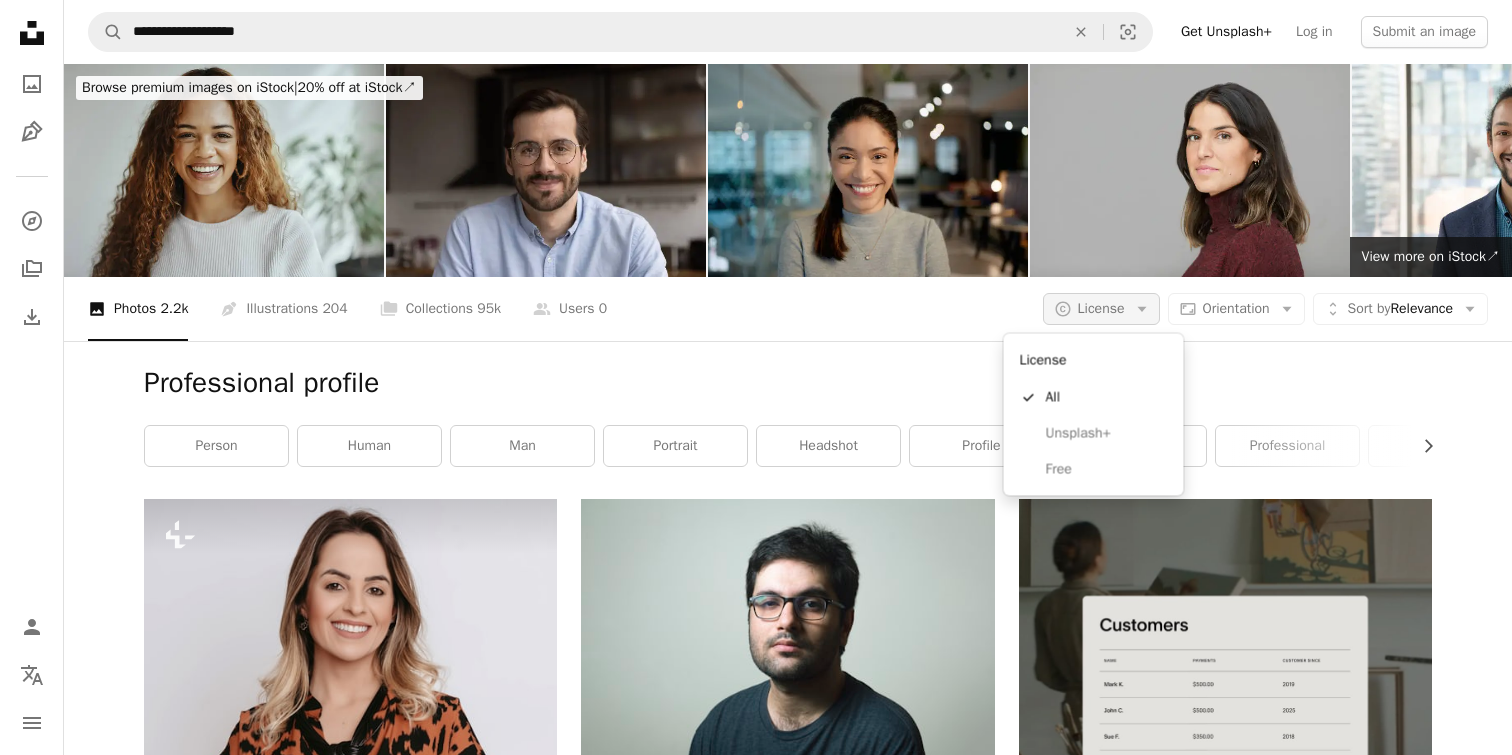 click on "Arrow down" 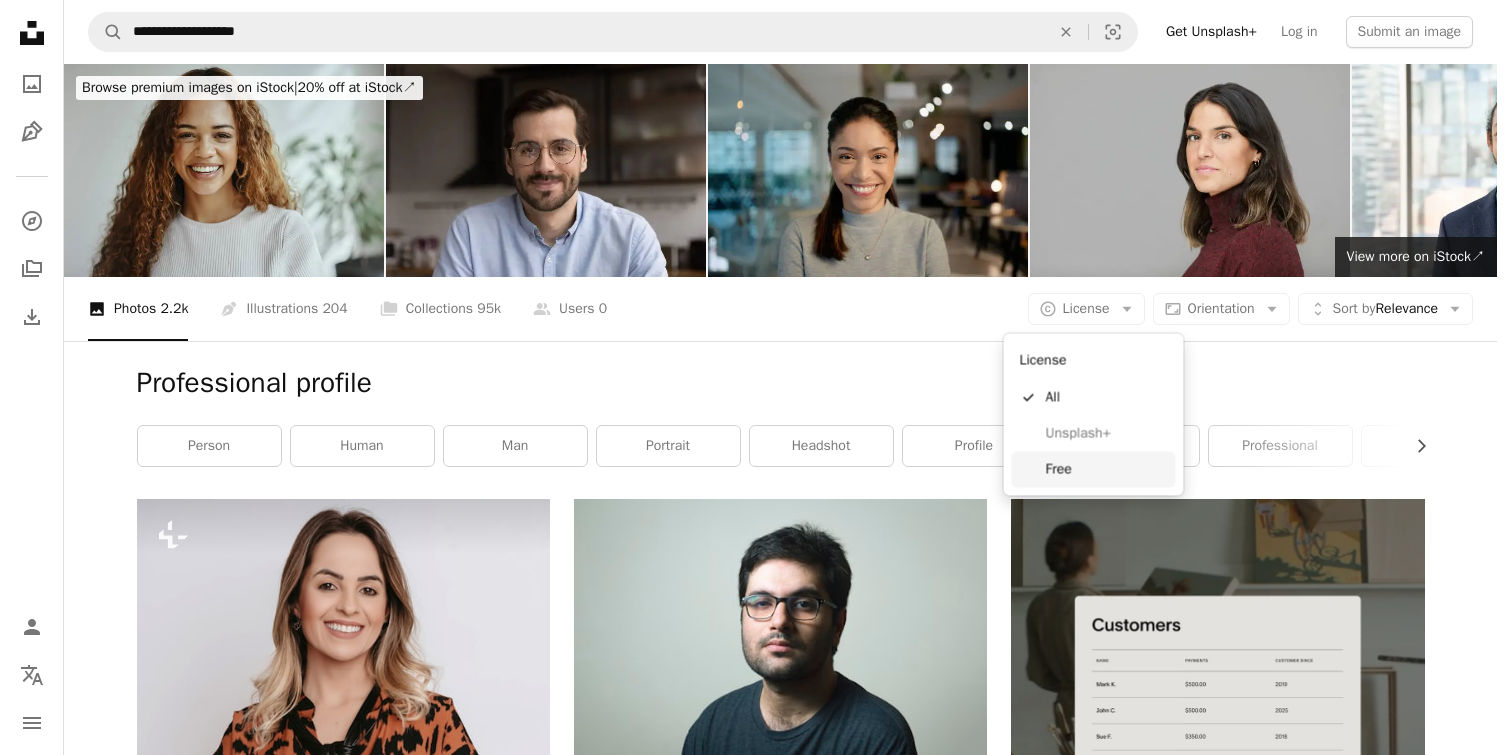 click on "Free" at bounding box center (1107, 469) 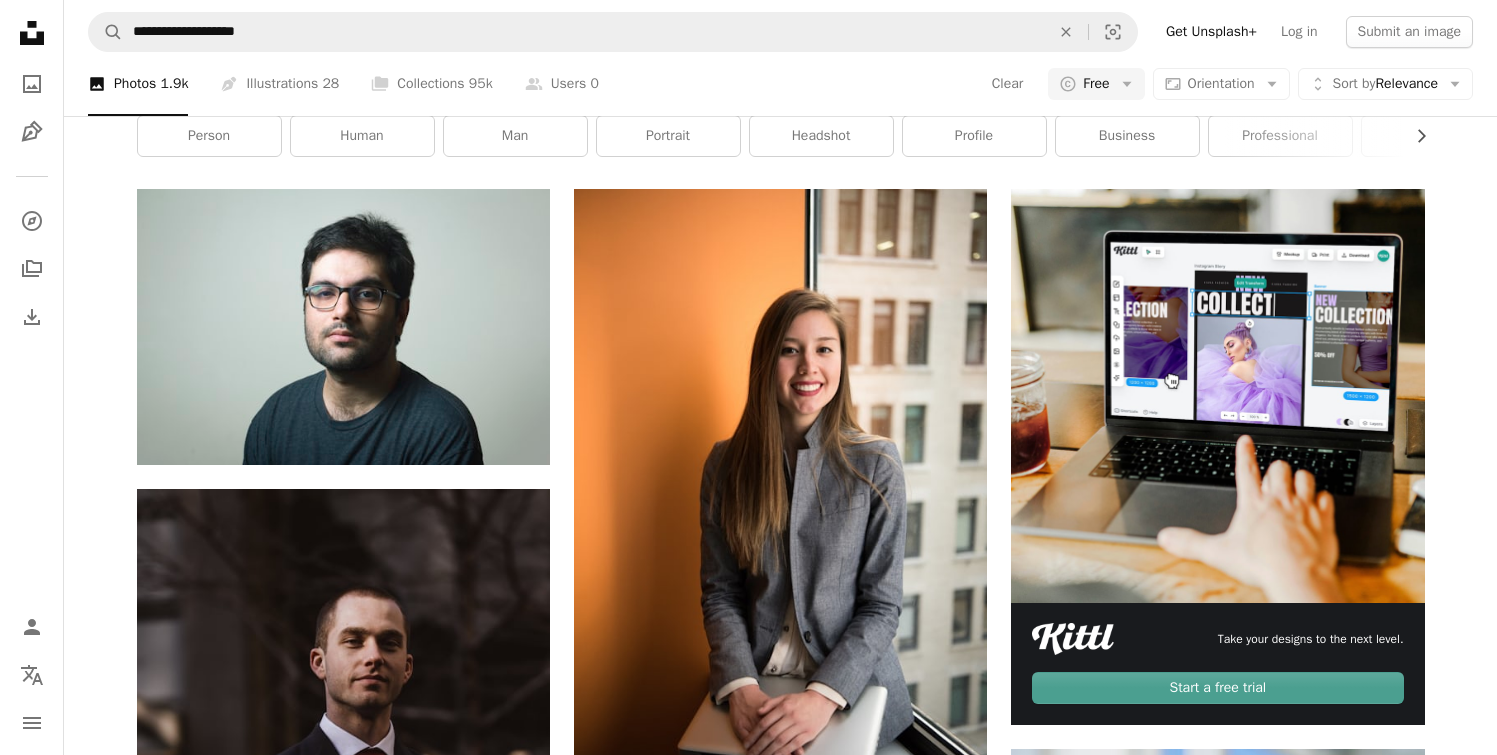 scroll, scrollTop: 457, scrollLeft: 0, axis: vertical 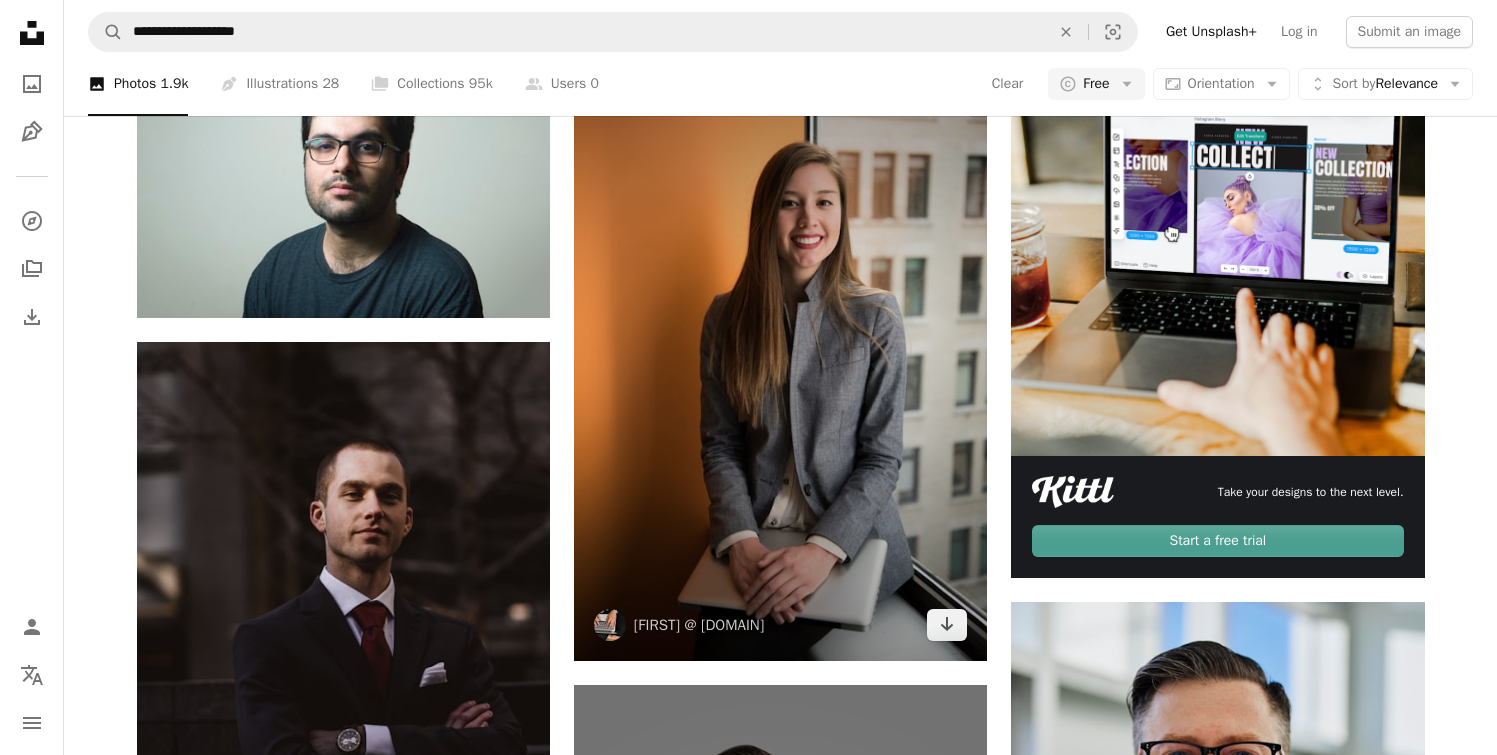 click at bounding box center (780, 351) 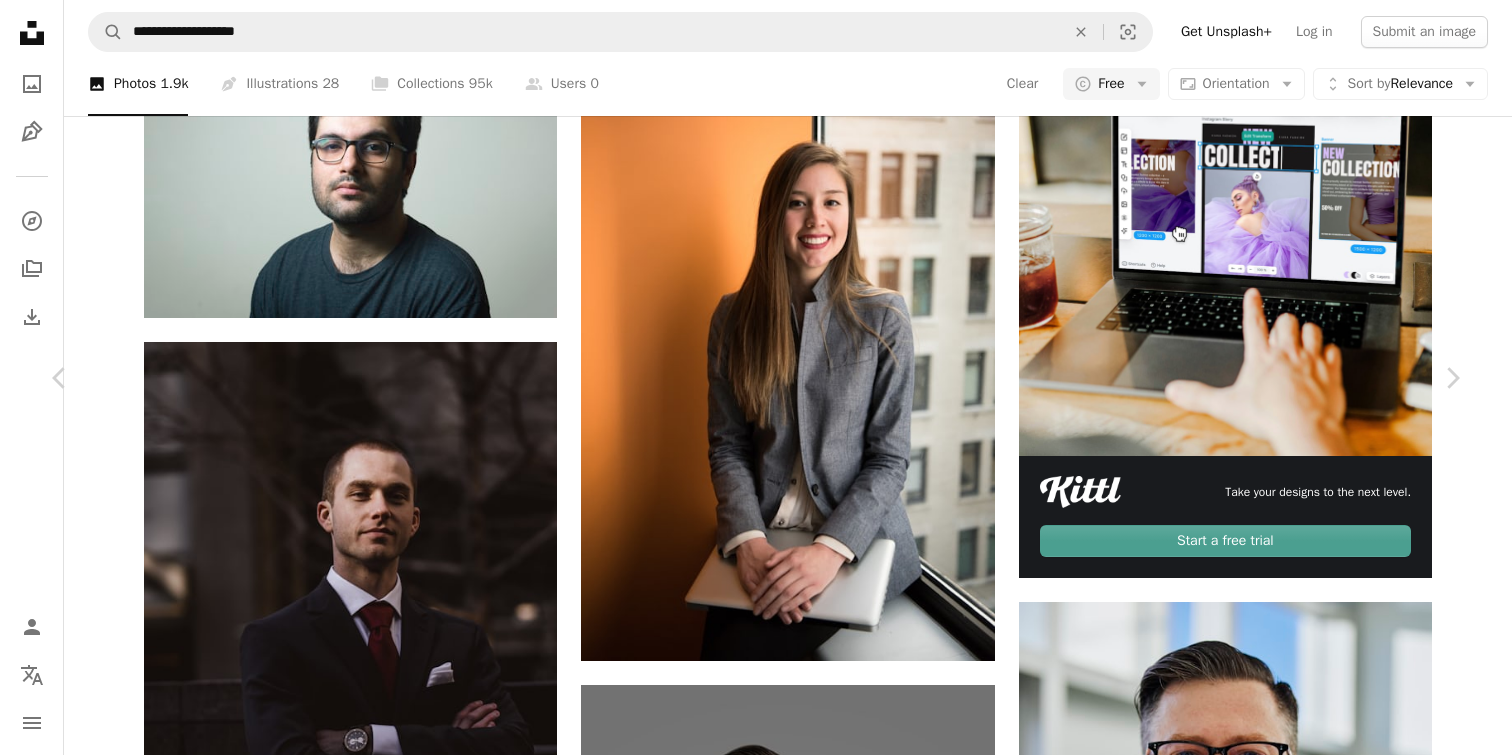 click on "Download free" at bounding box center [1263, 4959] 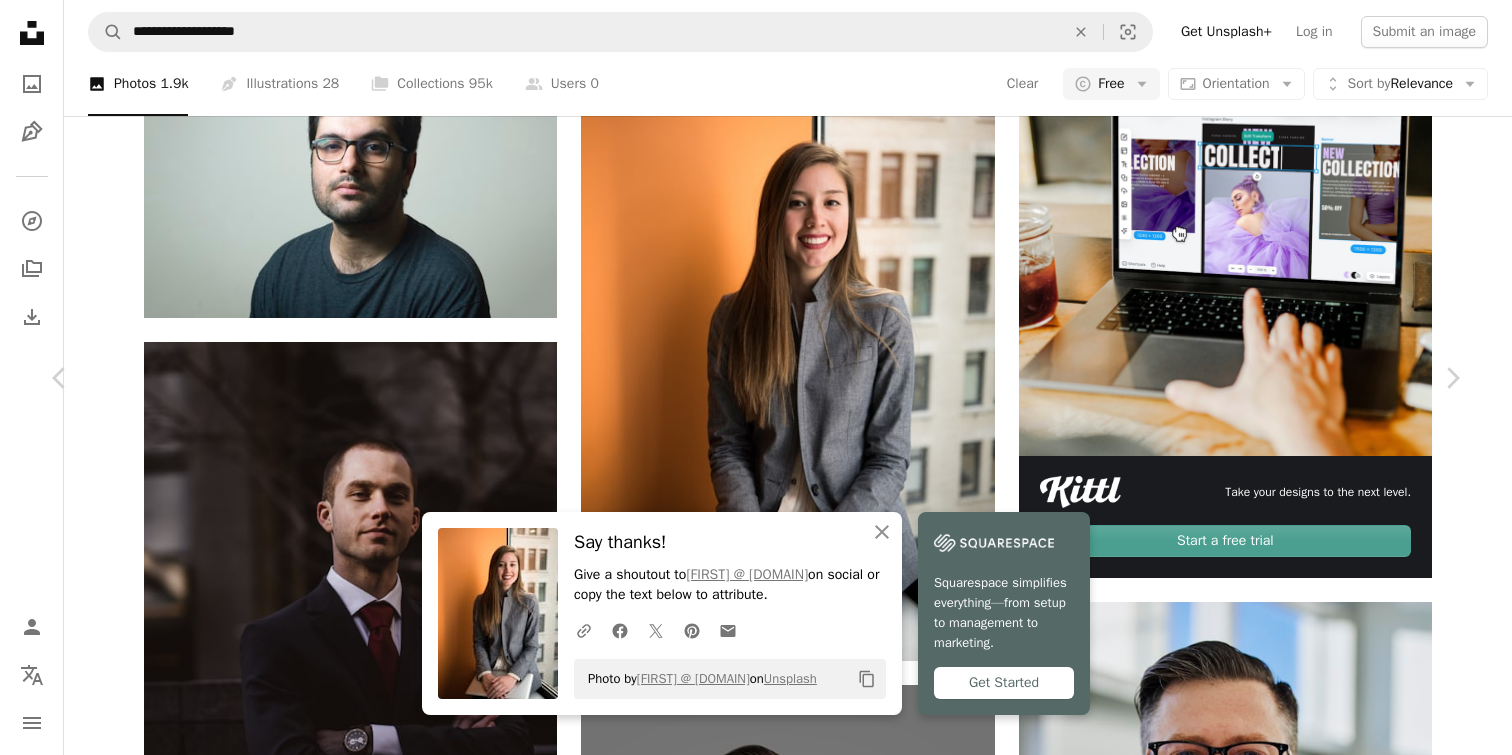click on "Photo by  [FIRST] @ [DOMAIN]  on  Unsplash
Copy content Squarespace simplifies everything—from setup to management to marketing. Get Started [FIRST] @ [DOMAIN] [USERNAME] A heart A plus sign Download free Chevron down Zoom in Views 47,646,191 Downloads 564,175 Featured in Business & Work A forward-right arrow Share Info icon Info More Actions Calendar outlined Published on  [DATE] Safety Free to use under the  Unsplash License work engineer entrepreneur software engineer businesswoman executive business person software developer web designer director women in tech ux designer technologist tech diversity chairman women of colour businessperson senior manager stem woman office Backgrounds  |   ↗ A heart [FIRST] @ [DOMAIN]" at bounding box center (756, 5289) 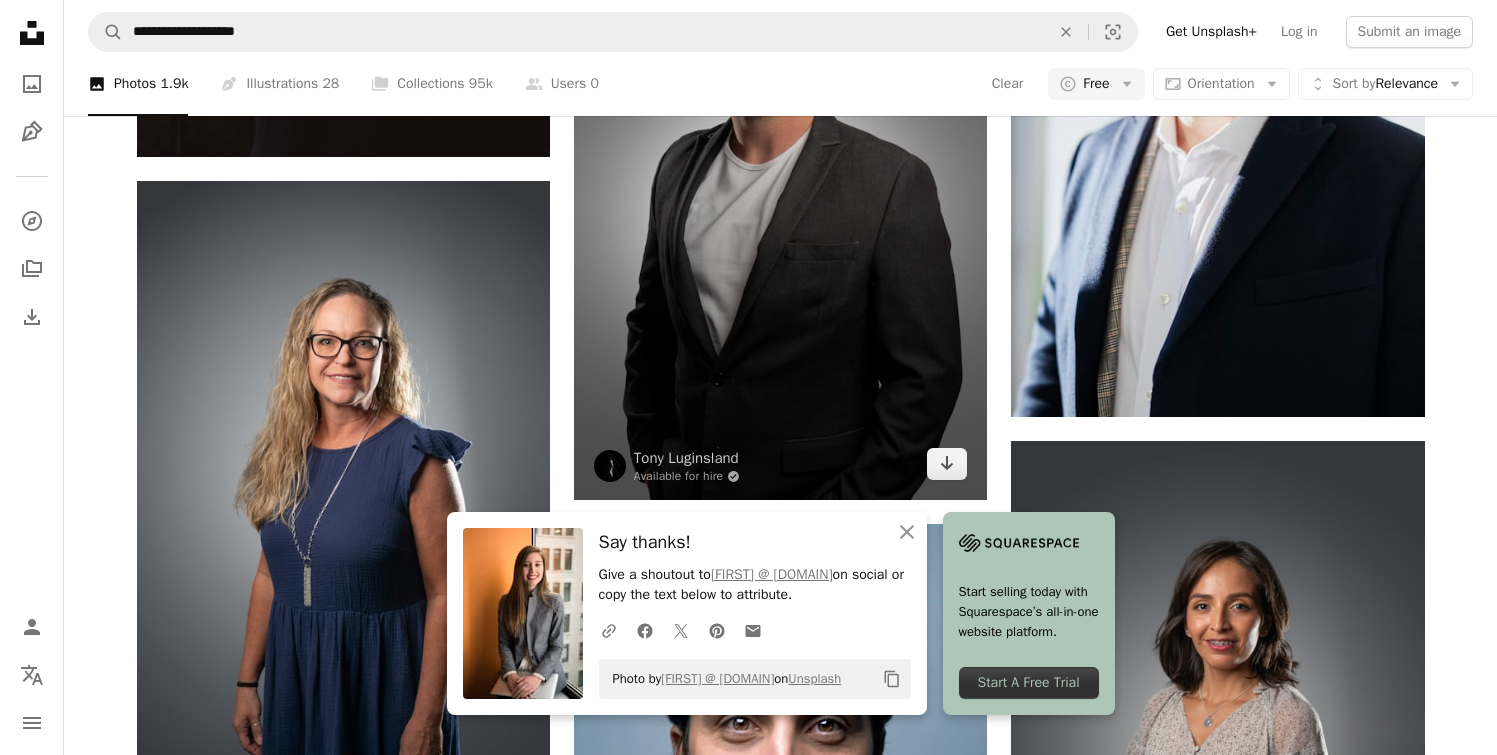 scroll, scrollTop: 1330, scrollLeft: 0, axis: vertical 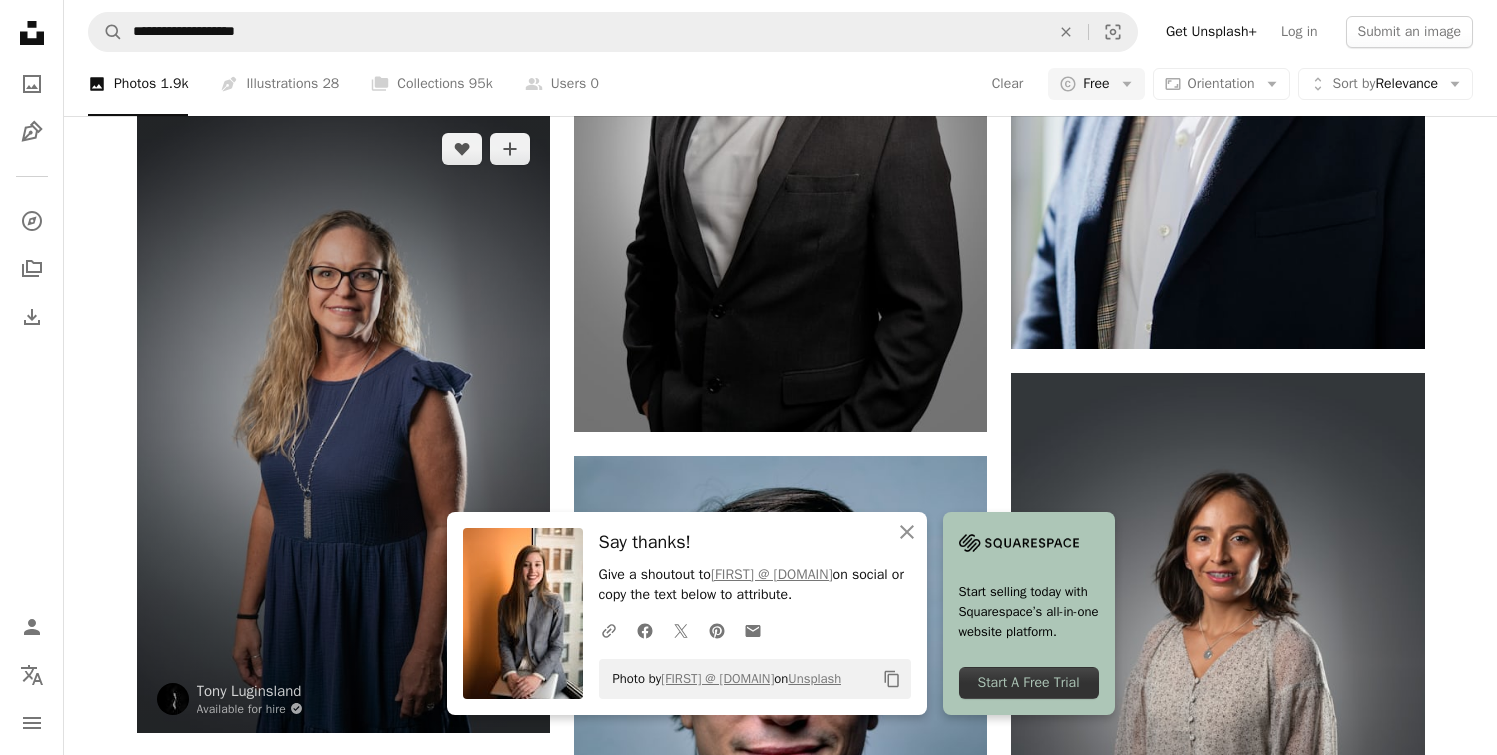 click at bounding box center [343, 423] 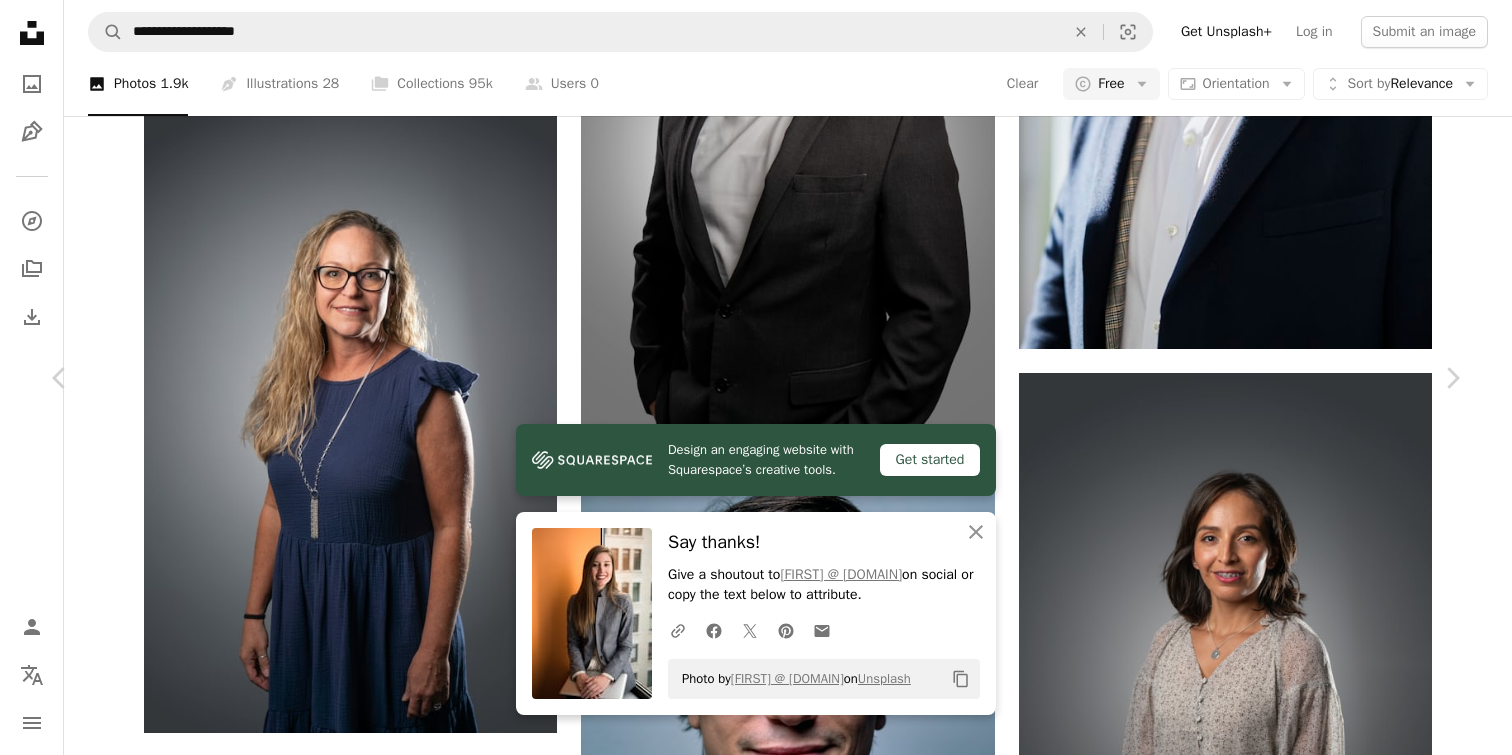 click on "Download free" at bounding box center (1263, 4086) 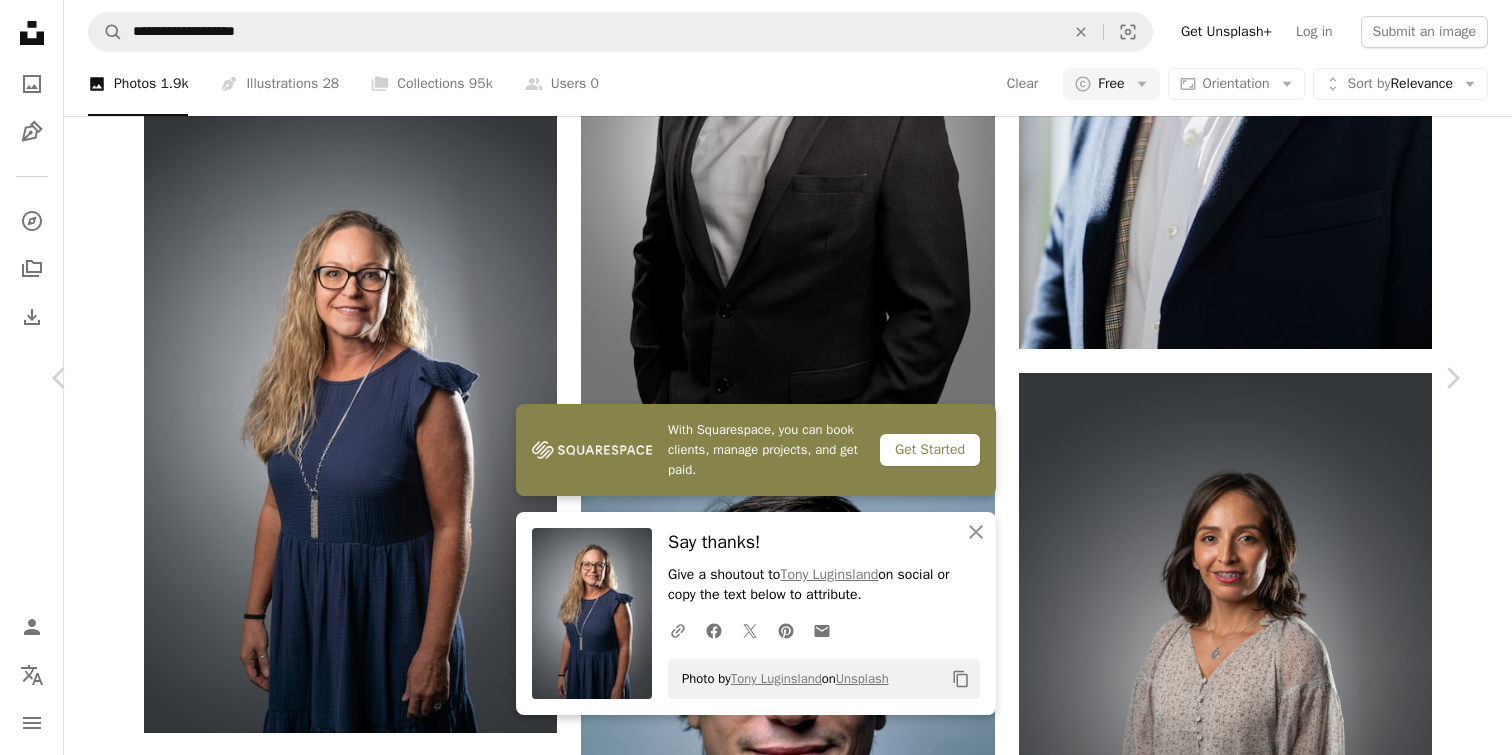 click on "Photo by  [FIRST] [LAST]  on  Unsplash
Copy content [FIRST] [LAST] Available for hire A checkmark inside of a circle A heart A plus sign Download free Chevron down Zoom in Views 177,885 Downloads 2,880 A forward-right arrow Share Info icon Info More Actions Calendar outlined Published on  [DATE] Safety Free to use under the  Unsplash License business woman portrait profile grey professional headshot backdrop human fashion female clothing dress apparel gown evening dress blouse robe Backgrounds Browse premium related images on iStock  |  Save 20% with code UNSPLASH20 View more on iStock  ↗ Related images A heart A plus sign [FIRST] [LAST] Available for hire A heart" at bounding box center [756, 4416] 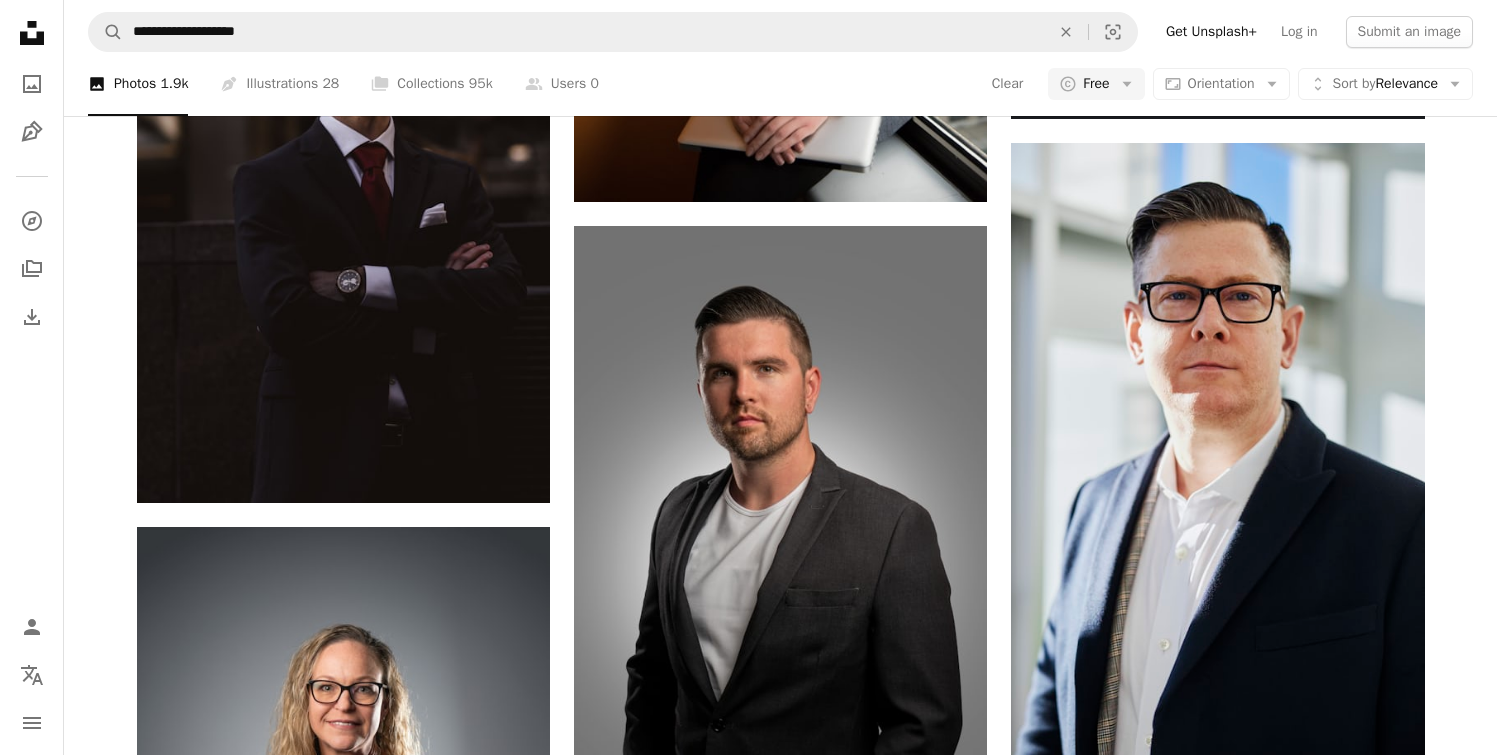 scroll, scrollTop: 940, scrollLeft: 0, axis: vertical 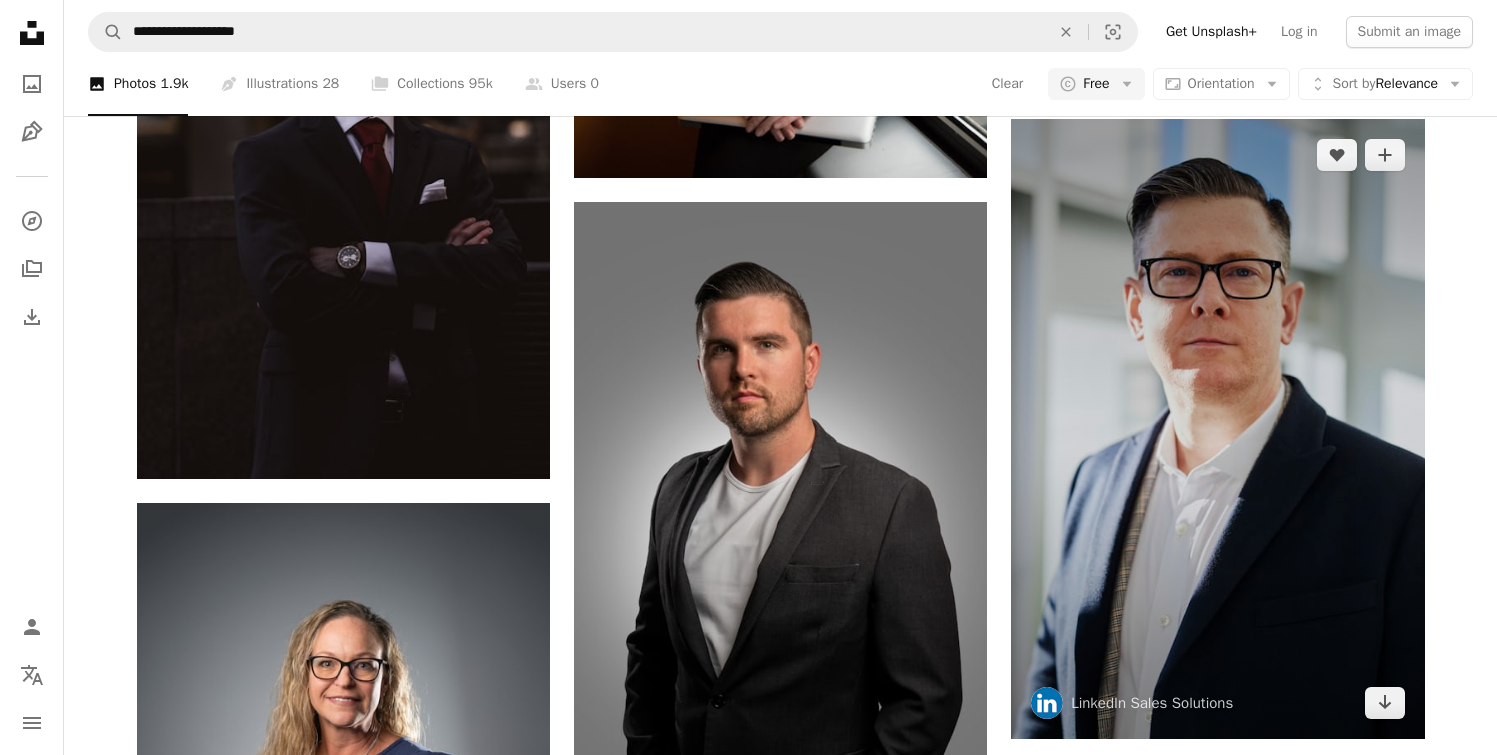 click at bounding box center [1217, 429] 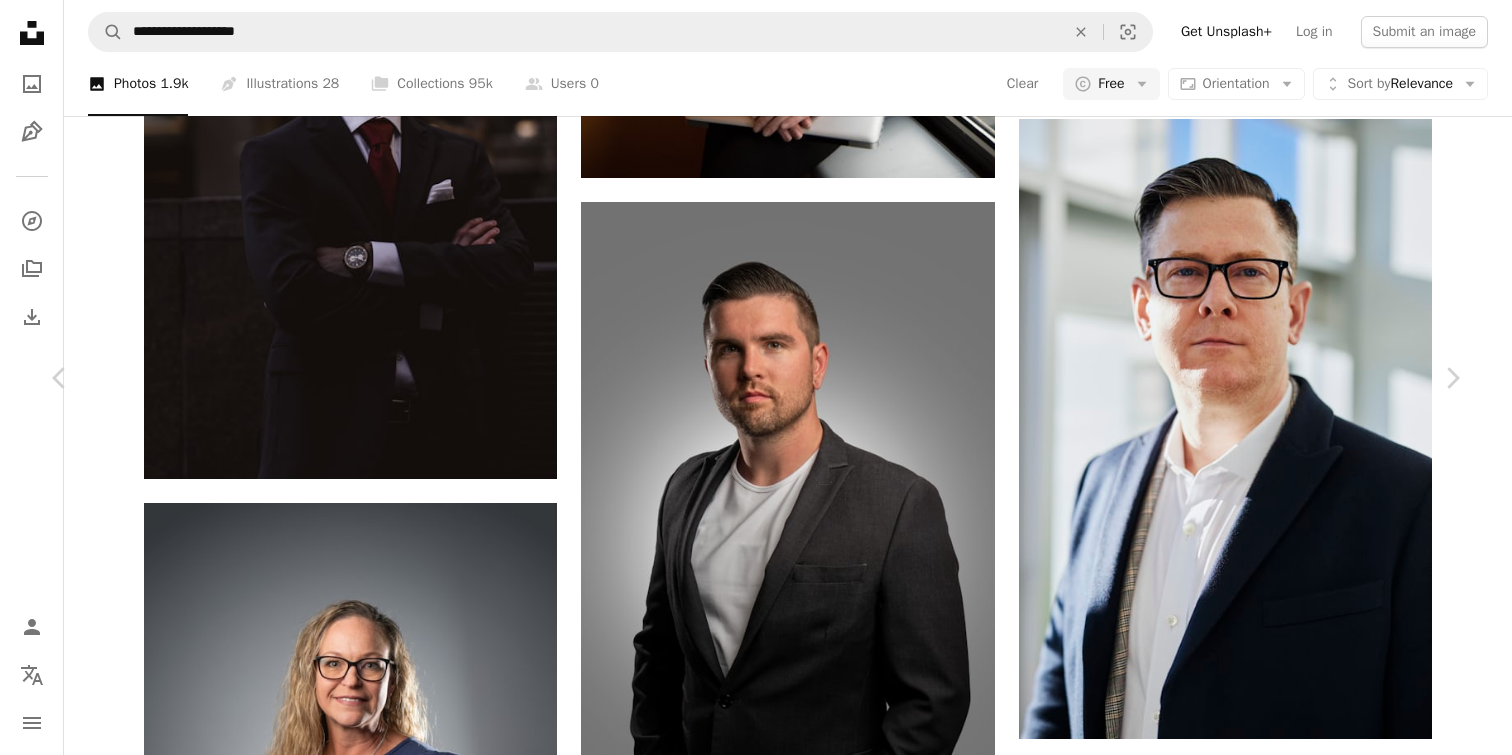 click on "Download free" at bounding box center (1263, 4476) 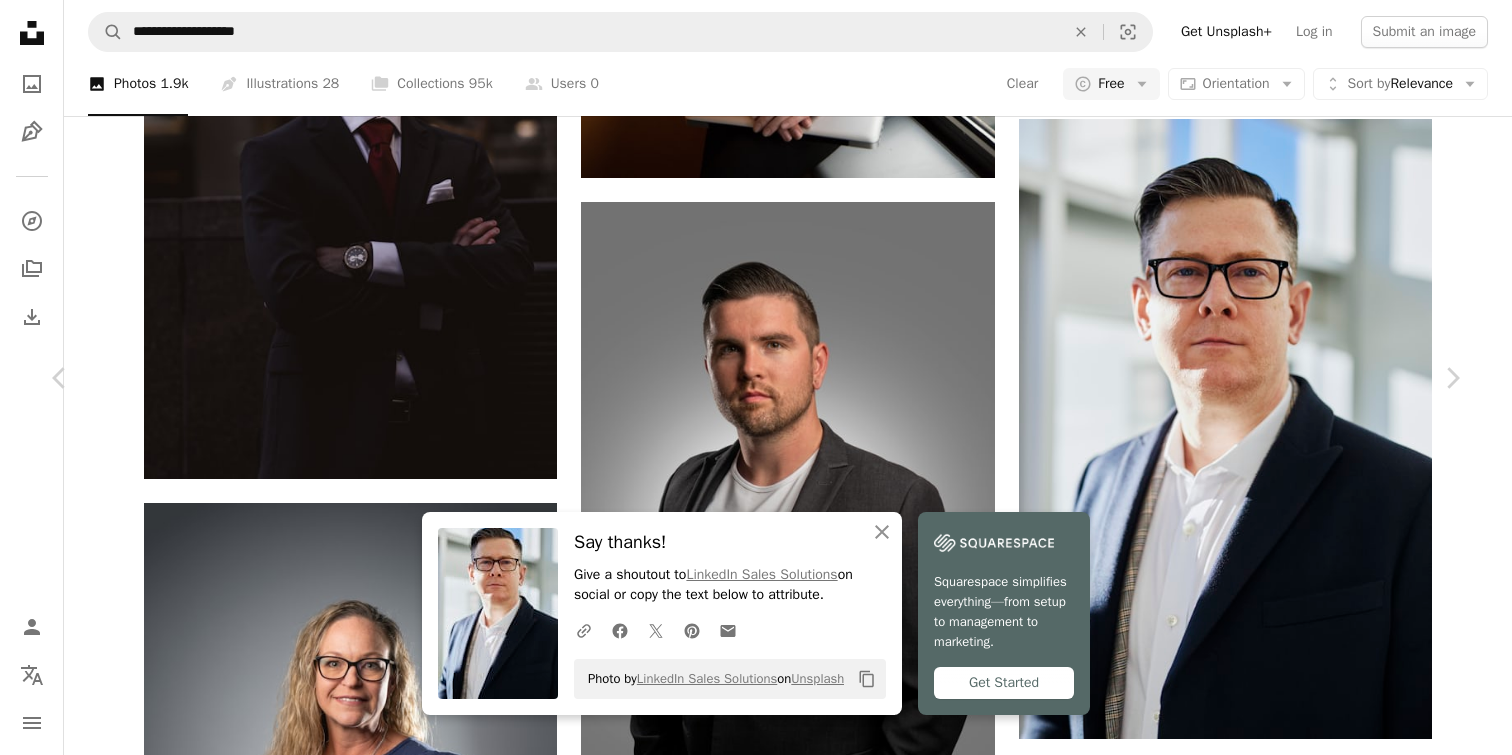 click on "Zoom in" at bounding box center [748, 4807] 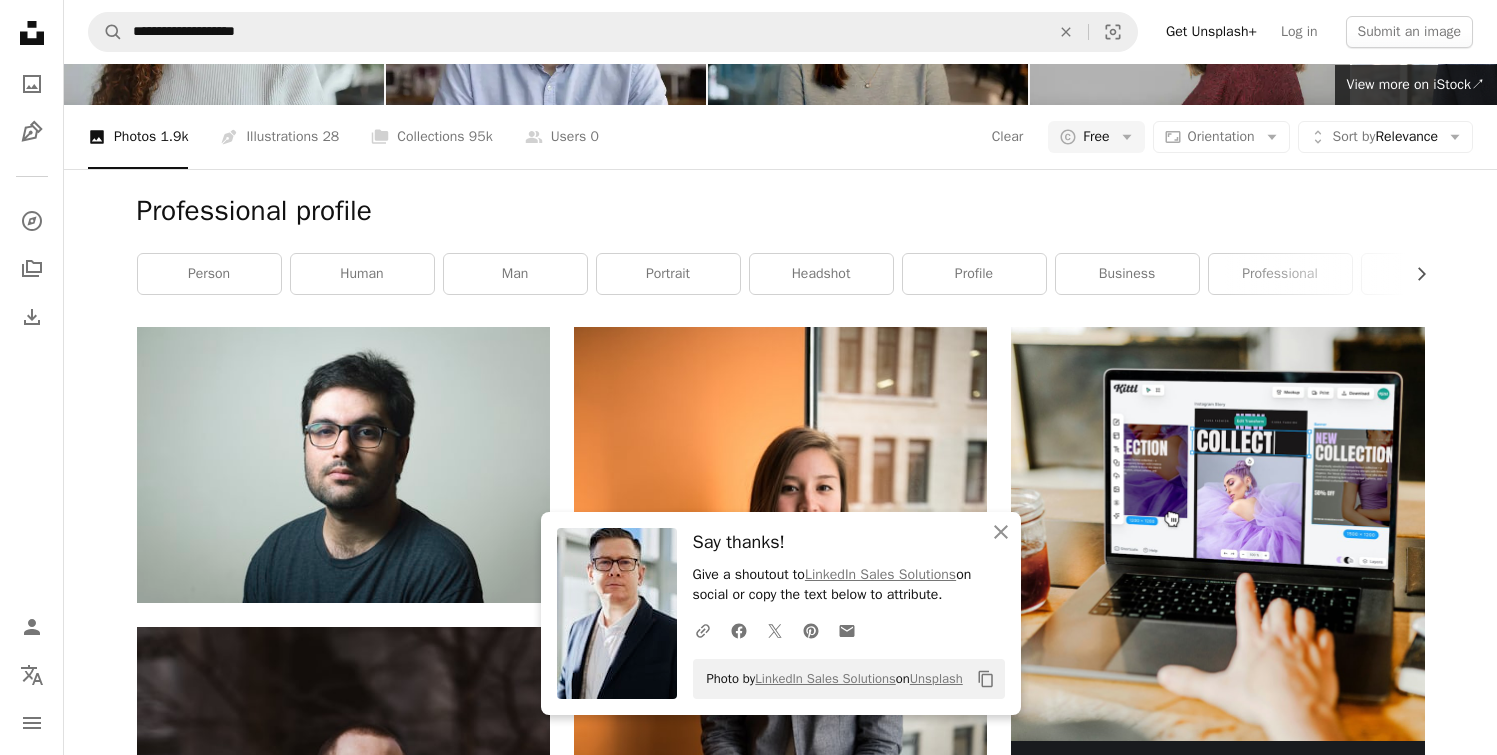 scroll, scrollTop: 115, scrollLeft: 0, axis: vertical 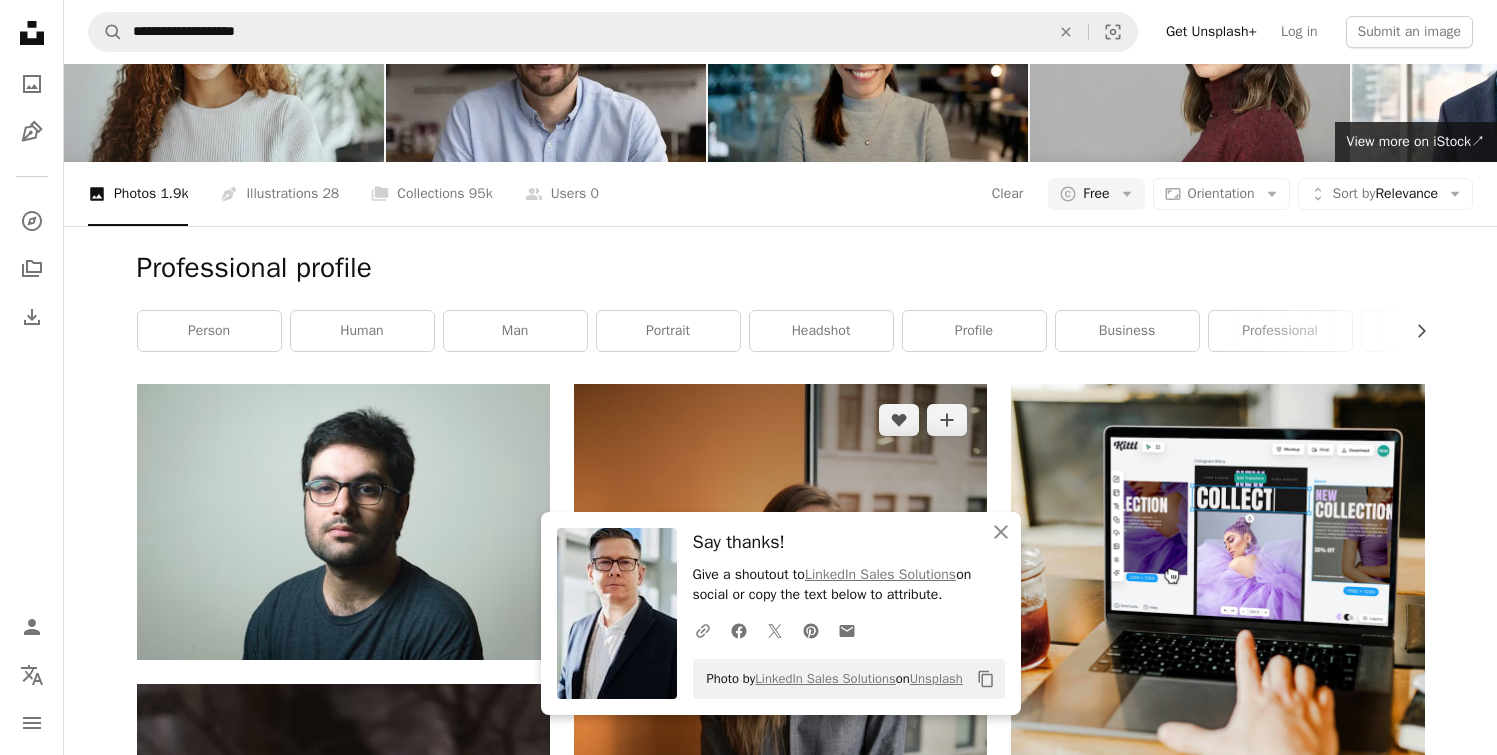 click at bounding box center (780, 693) 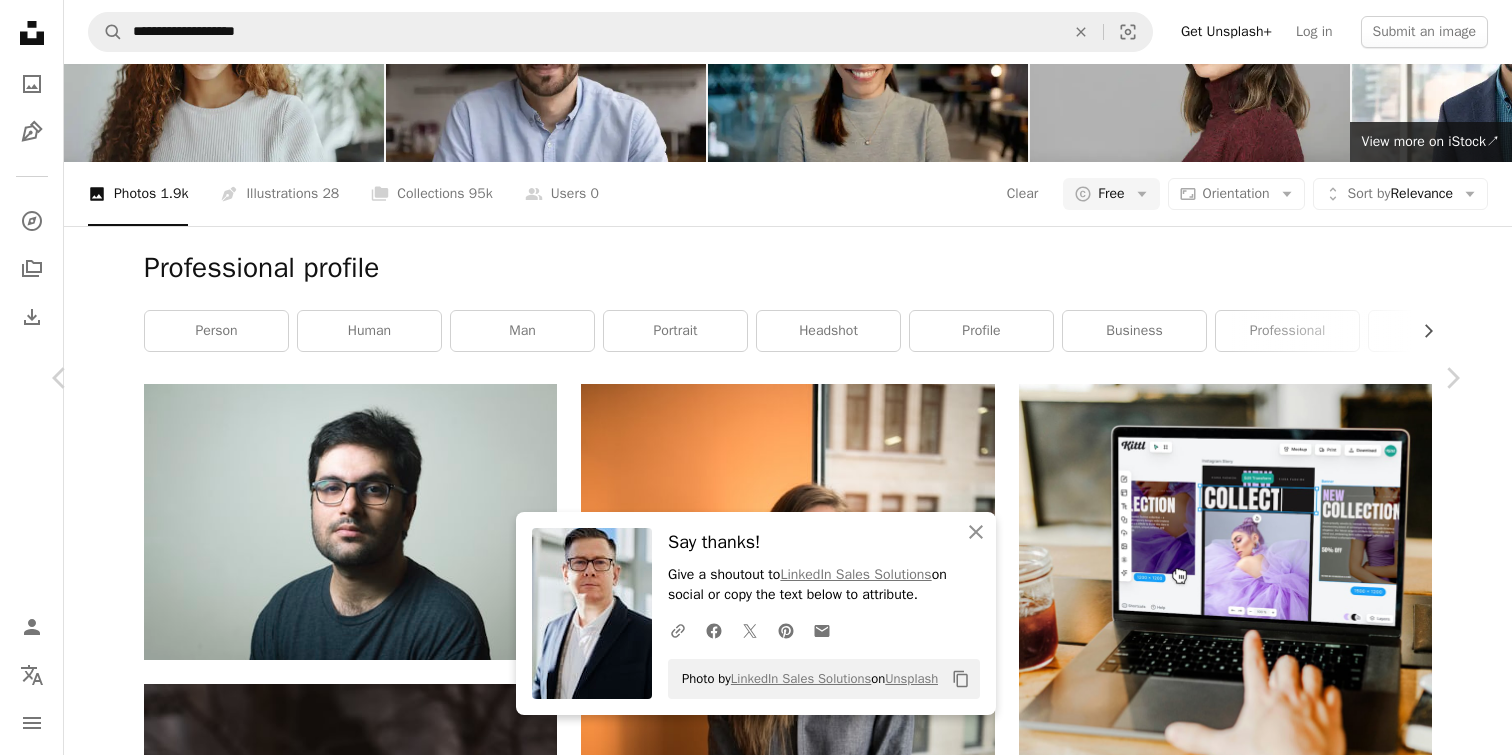 click on "Download free" at bounding box center (1263, 5301) 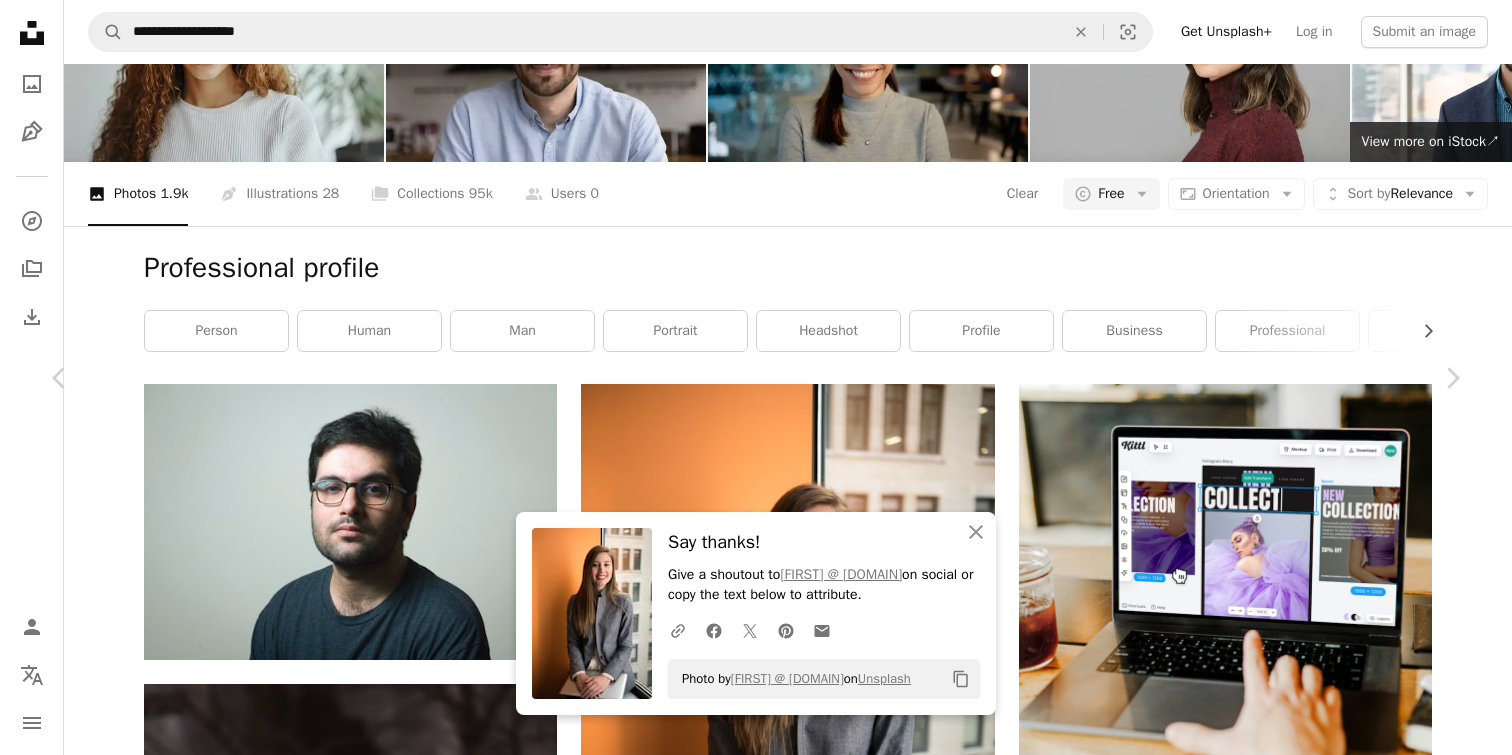 click on "**********" at bounding box center [756, 2569] 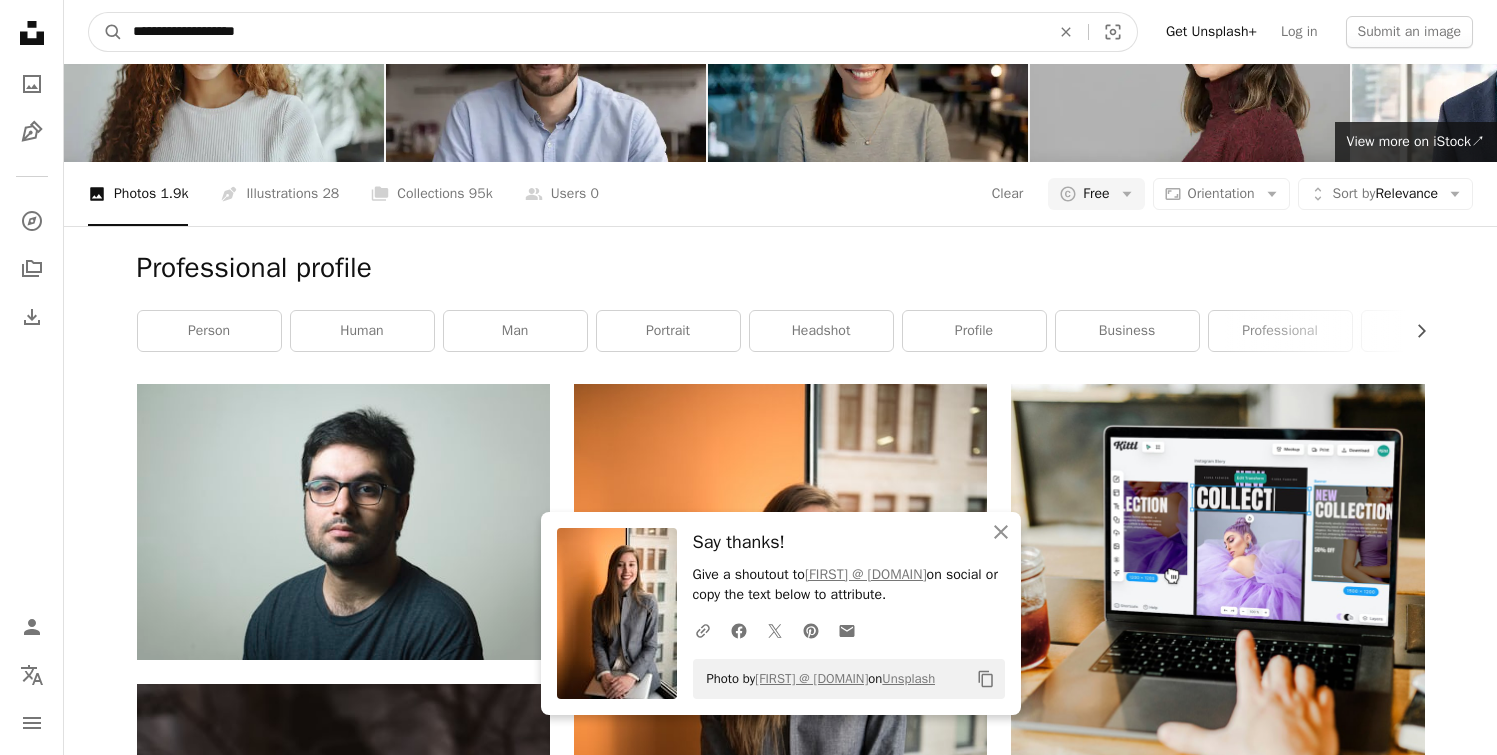 click on "**********" at bounding box center [583, 32] 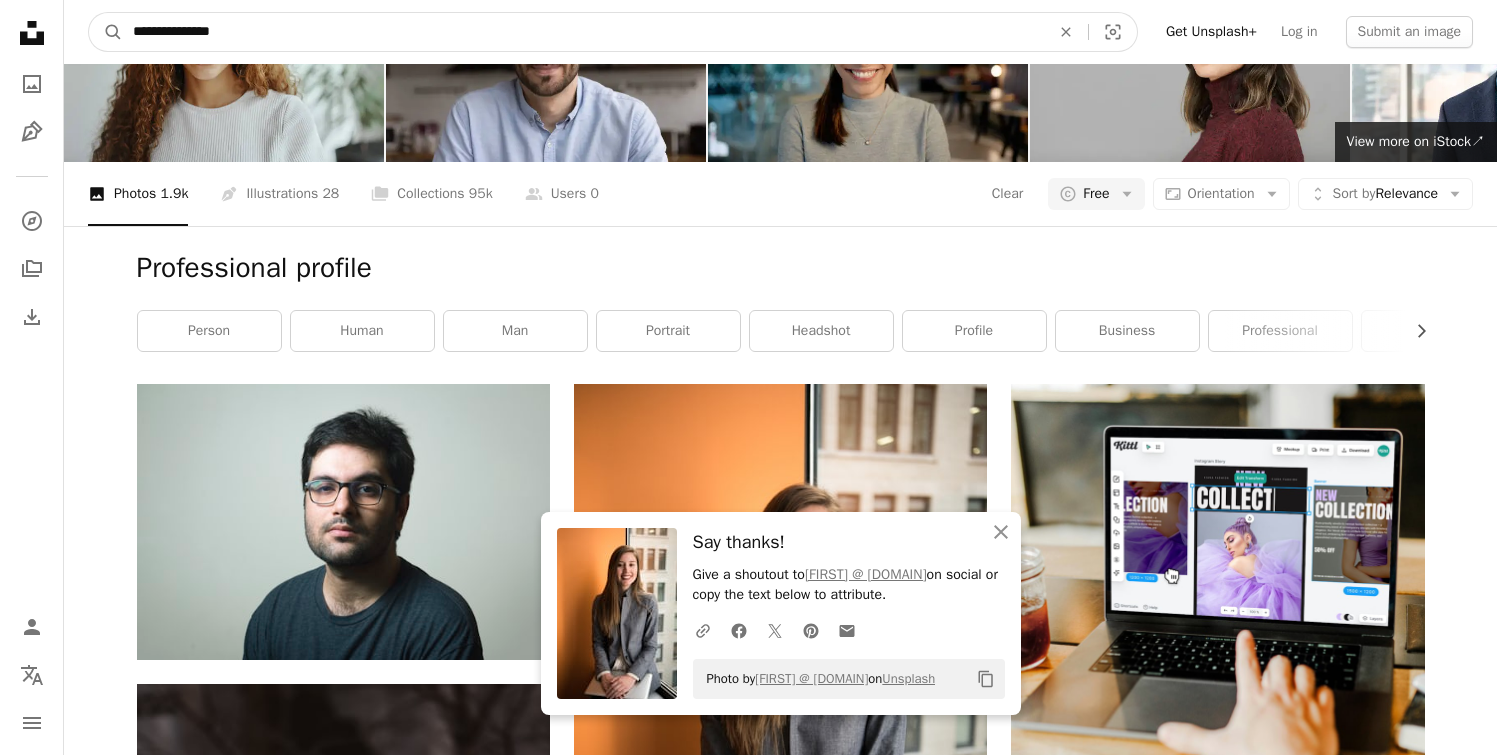 type on "**********" 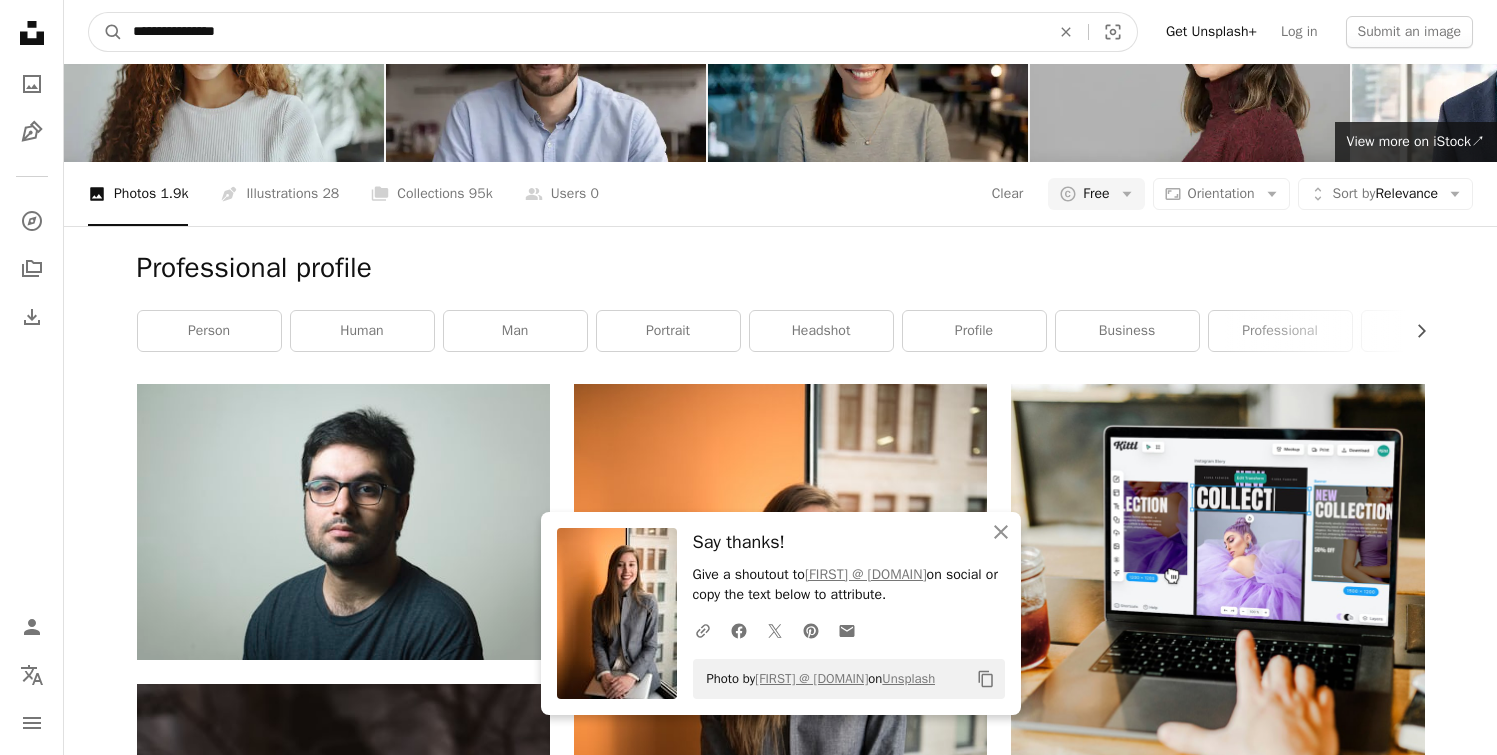 click on "A magnifying glass" at bounding box center (106, 32) 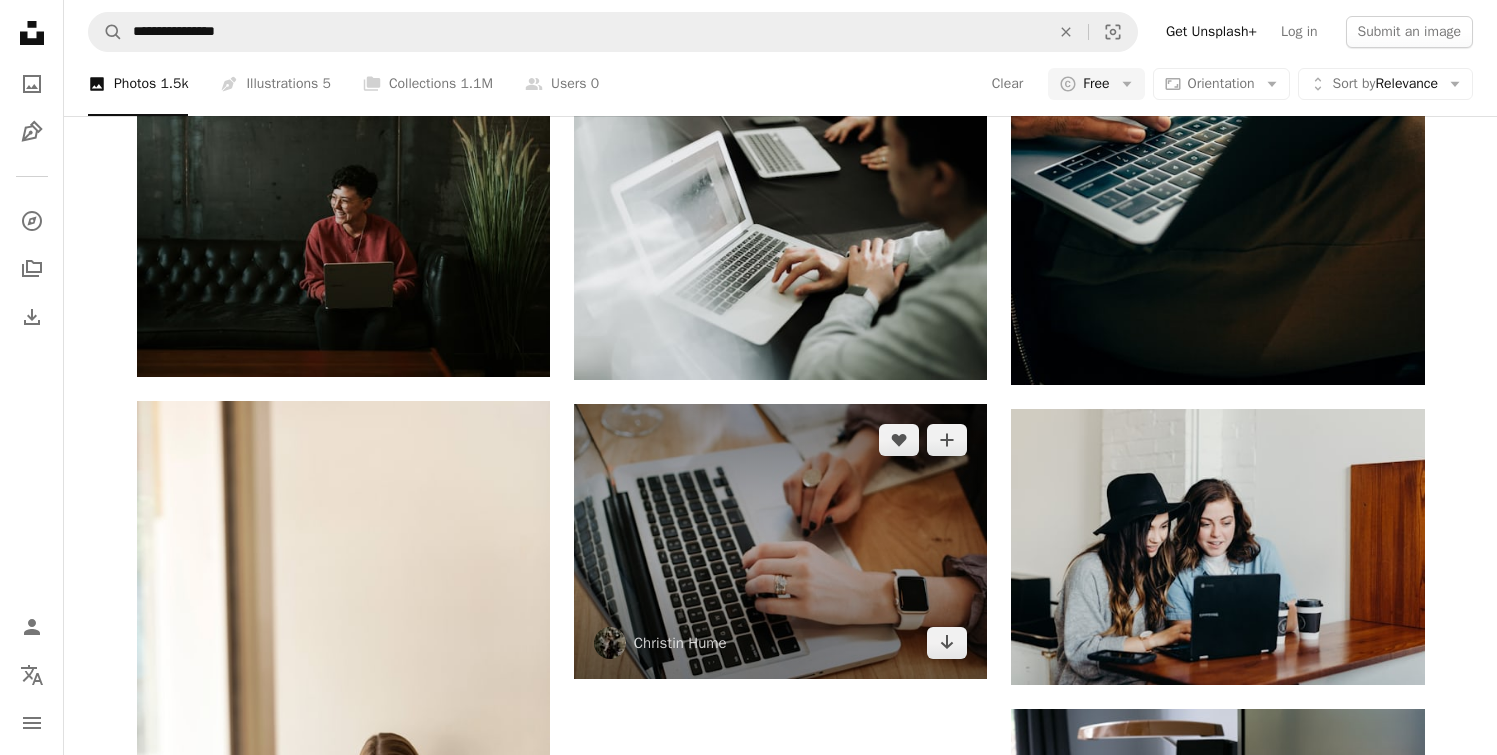 scroll, scrollTop: 1870, scrollLeft: 0, axis: vertical 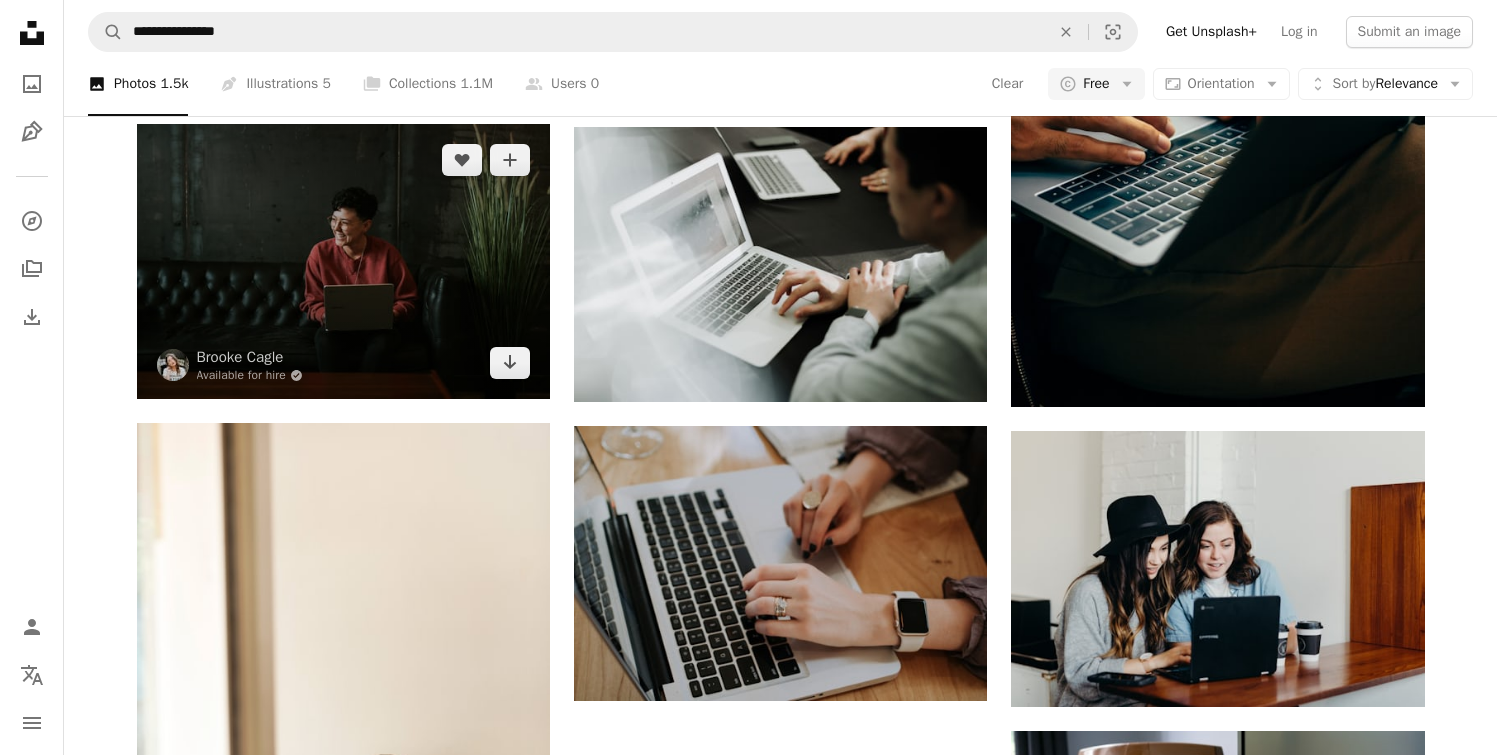 click at bounding box center (343, 261) 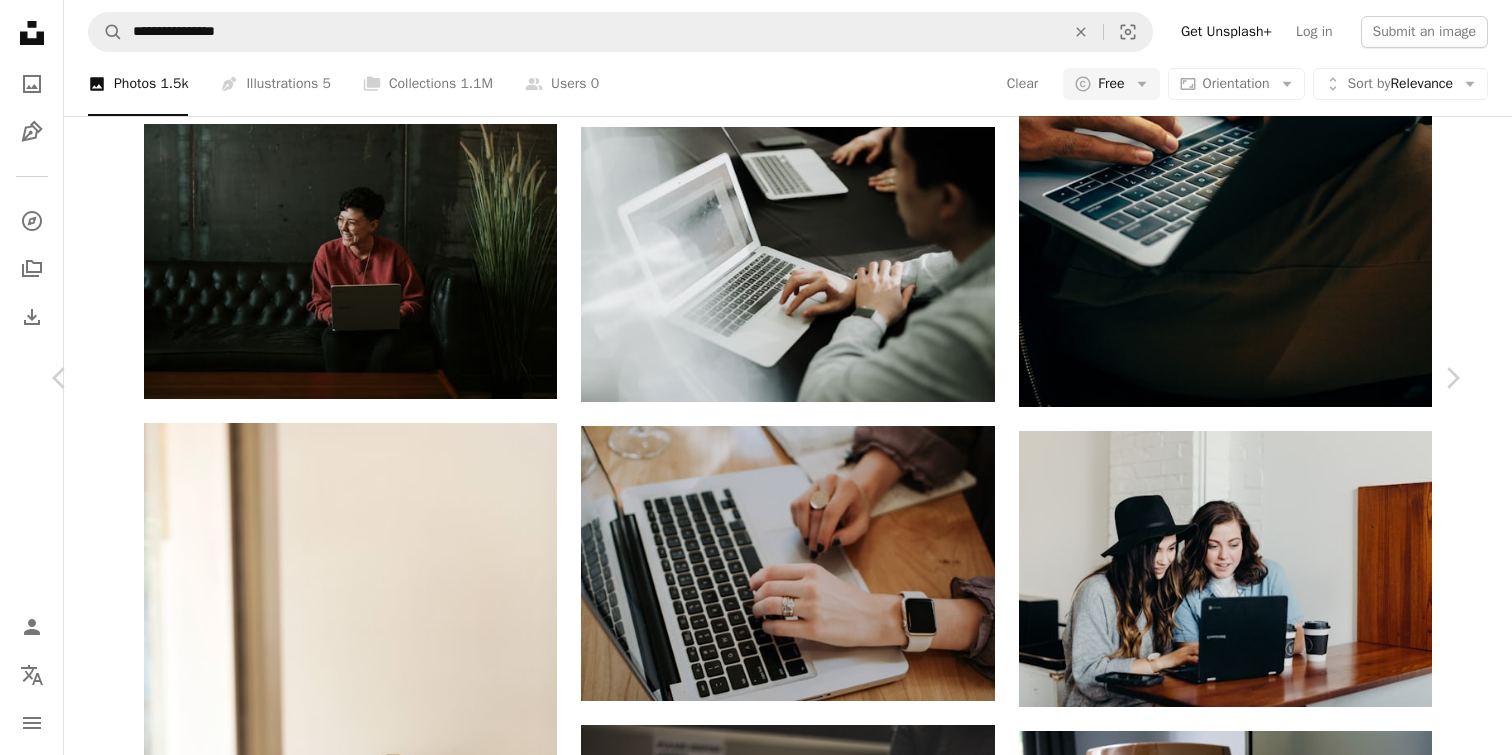 click on "Download free" at bounding box center [1263, 4747] 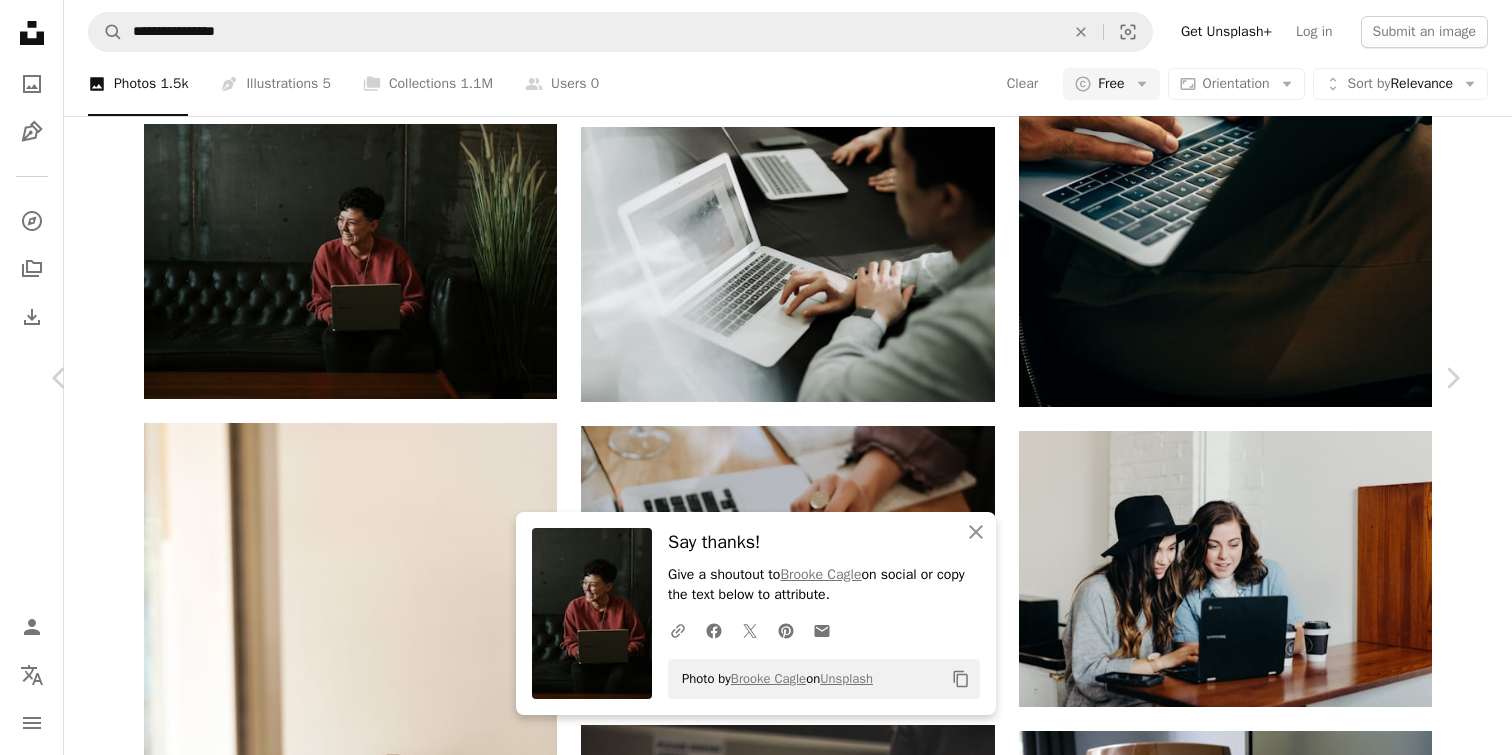 click on "Photo by  [FIRST] [LAST]  on  Unsplash
Copy content [FIRST] [LAST] Available for hire A checkmark inside of a circle A heart A plus sign Download free Chevron down Zoom in Views 17,232,819 Downloads 112,605 Featured in Photos ,  Work ,  Business & Work A forward-right arrow Share Info icon Info More Actions Calendar outlined Published on  [DATE] Camera Canon, EOS 6D Safety Free to use under the  Unsplash License business girl computer laptop work success smile couch tablet laugh happy worker successful woman office woman portrait human people tech website furniture HD Wallpapers Browse premium related images on iStock  |  Save 20% with code UNSPLASH20 View more on iStock  ↗ Related images A heart A plus sign [FIRST] [LAST] Available for hire A heart For" at bounding box center (756, 5077) 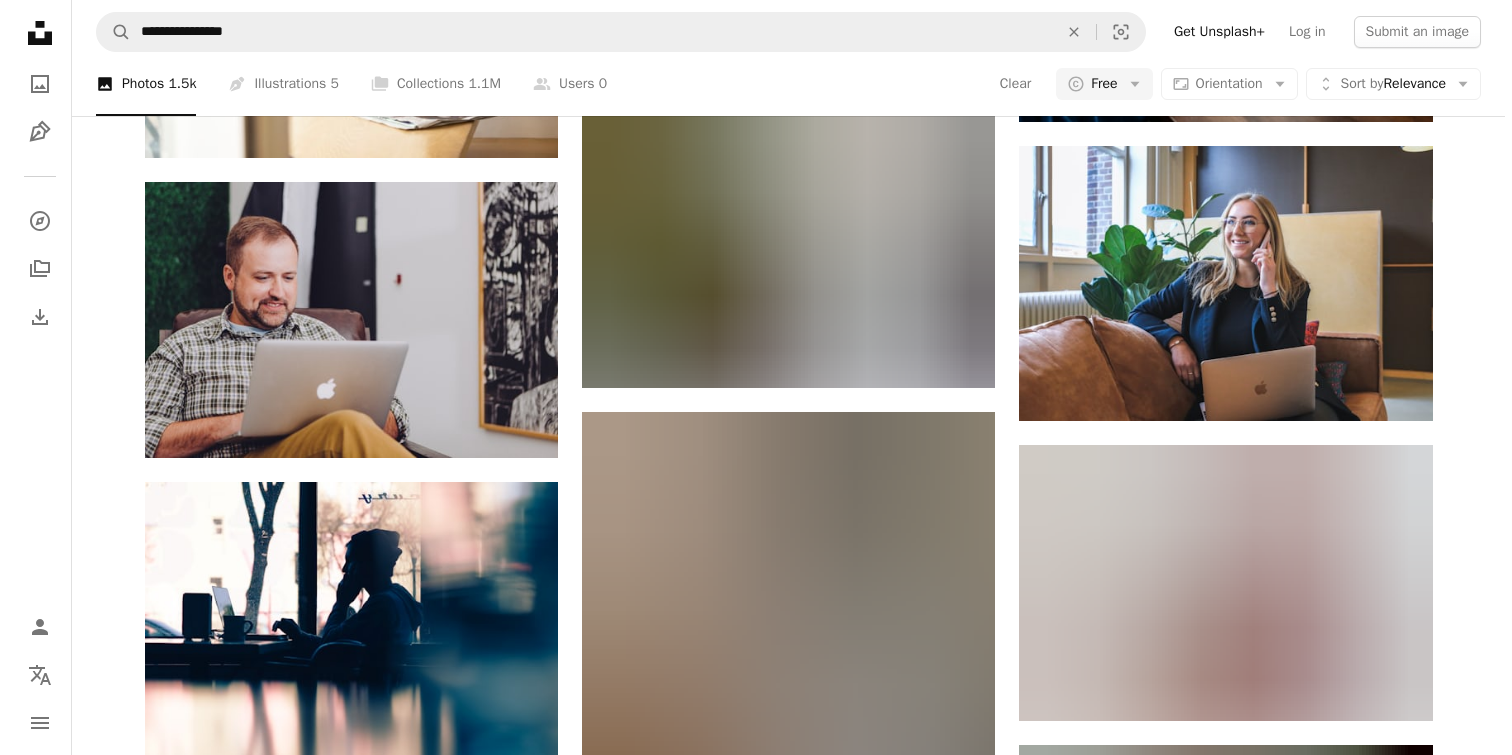 scroll, scrollTop: 2735, scrollLeft: 0, axis: vertical 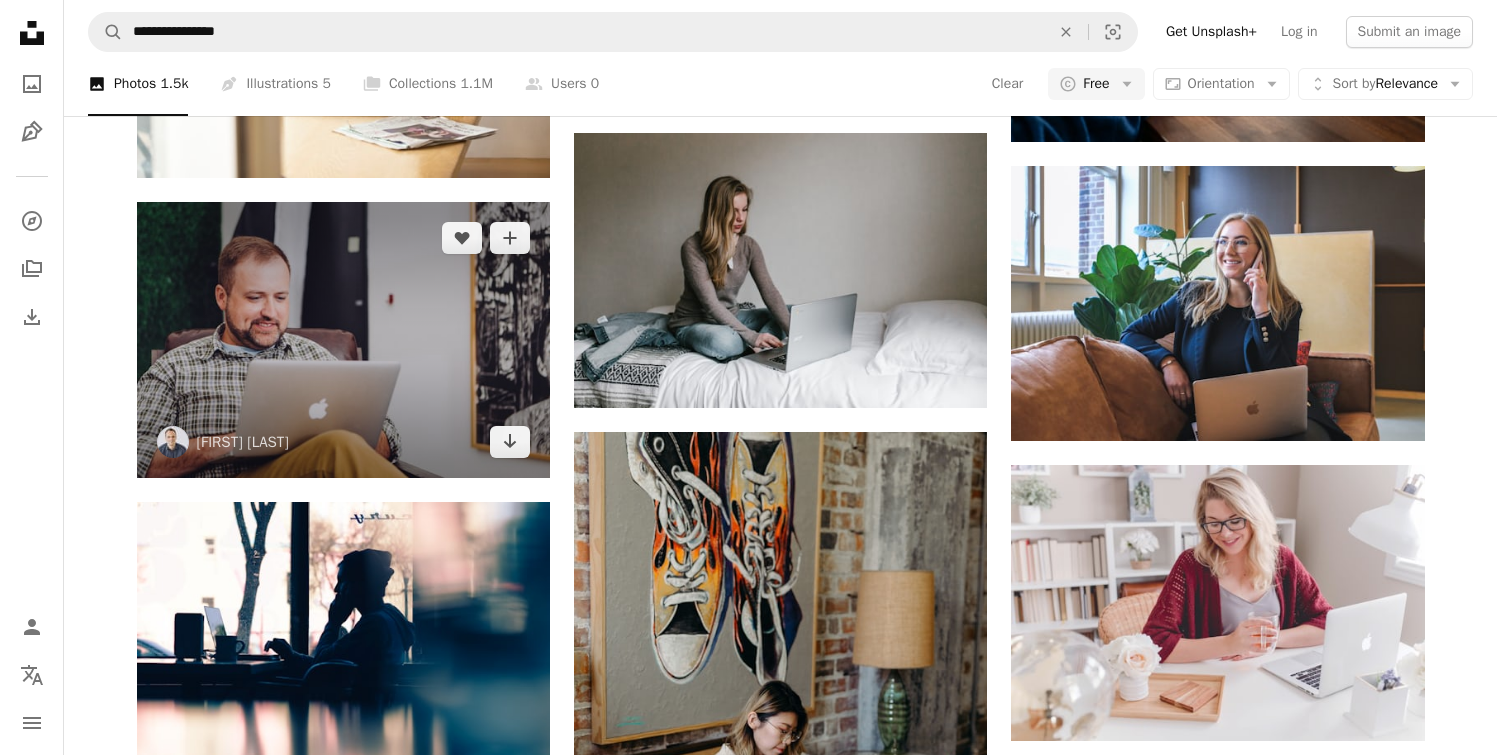 click at bounding box center [343, 339] 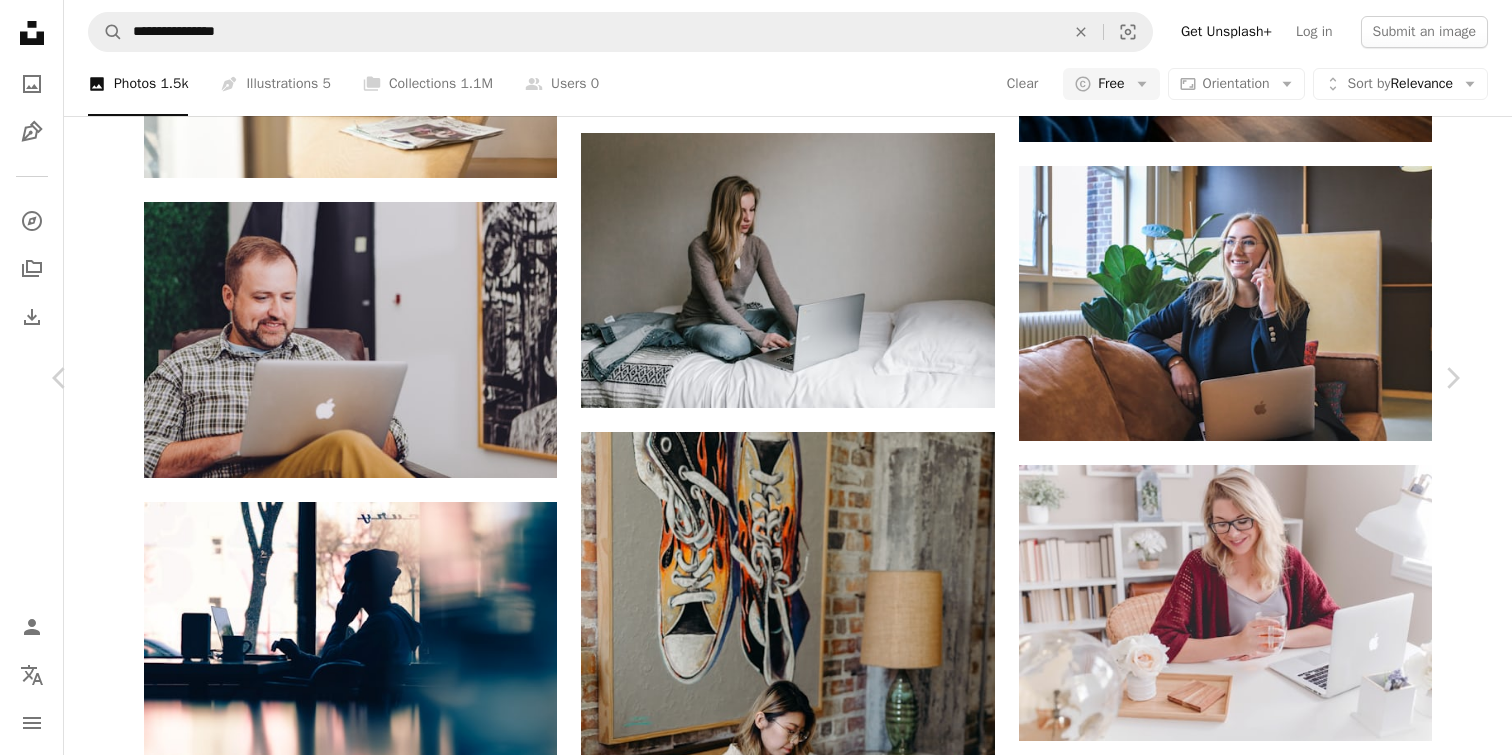click on "Download free" at bounding box center [1263, 3882] 